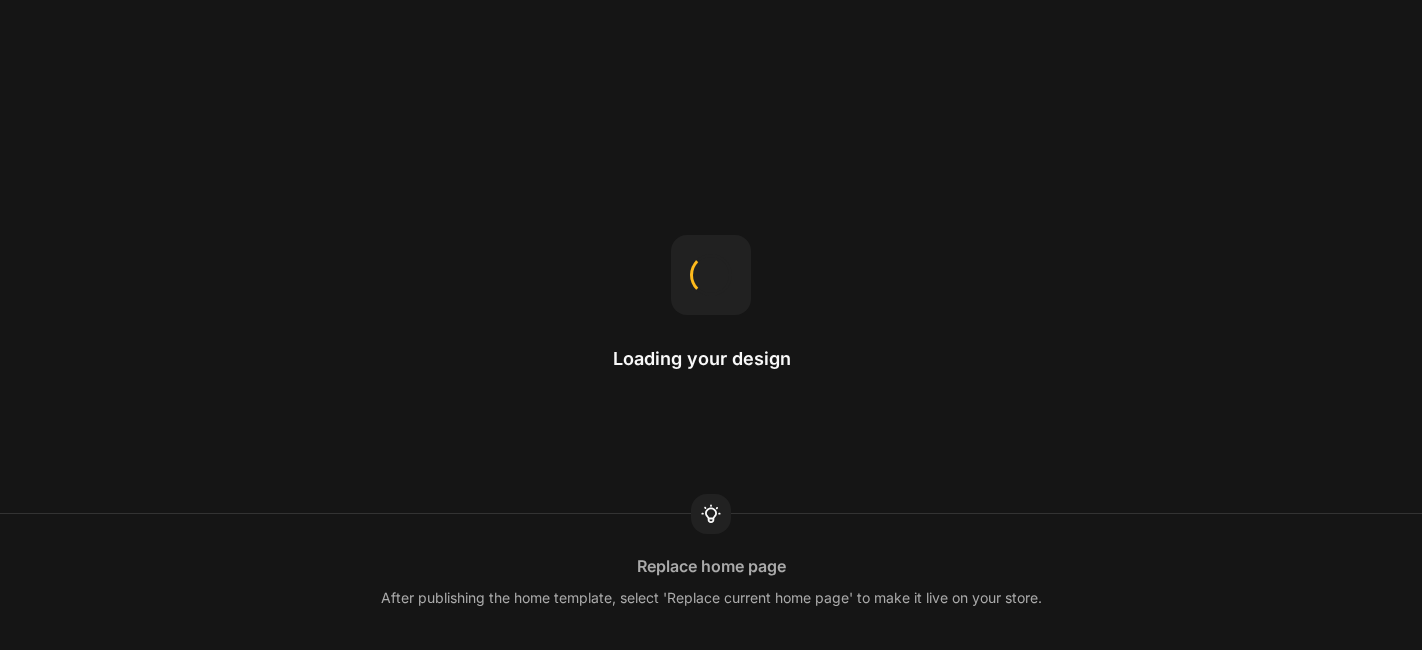 scroll, scrollTop: 0, scrollLeft: 0, axis: both 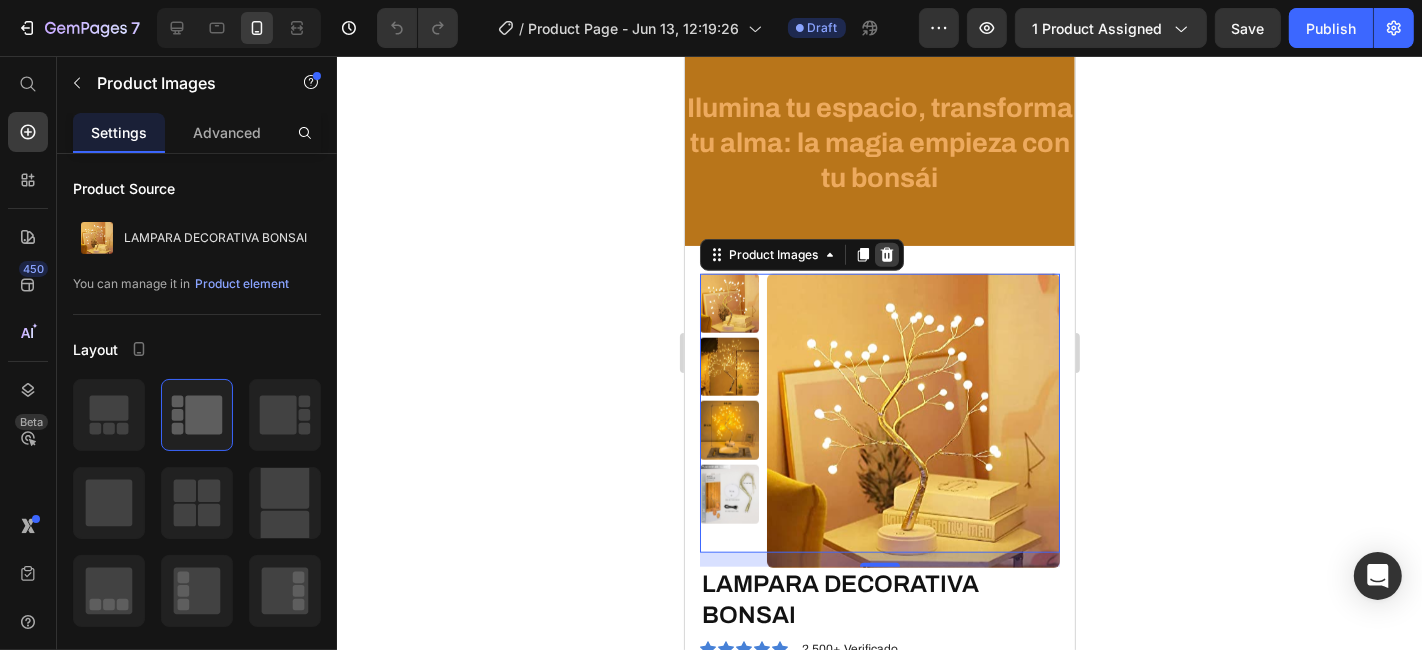 click 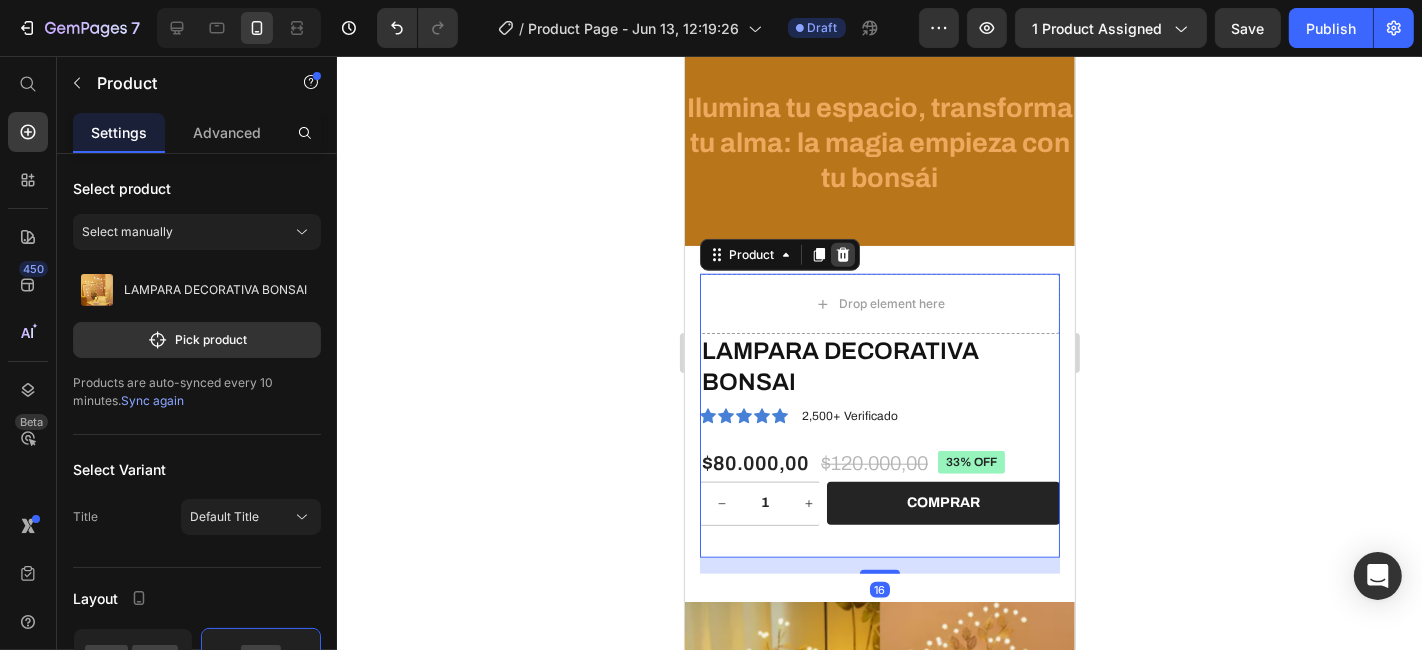 click 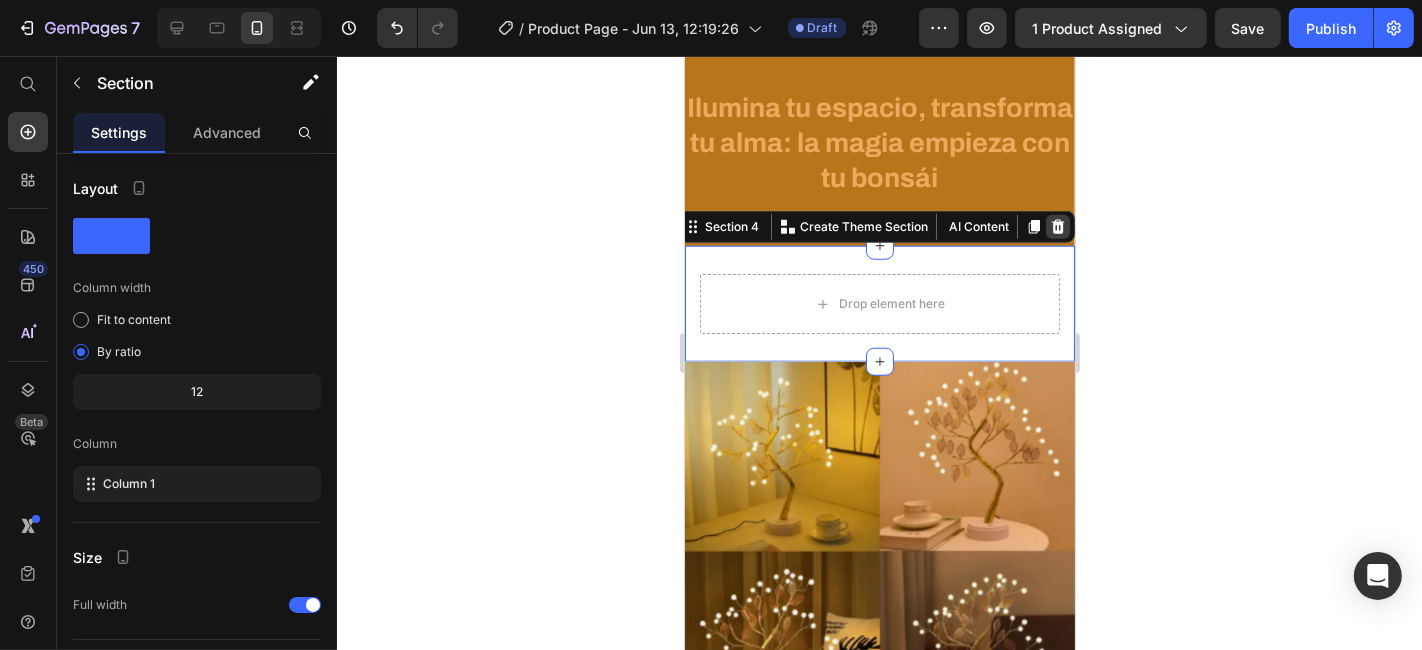 click 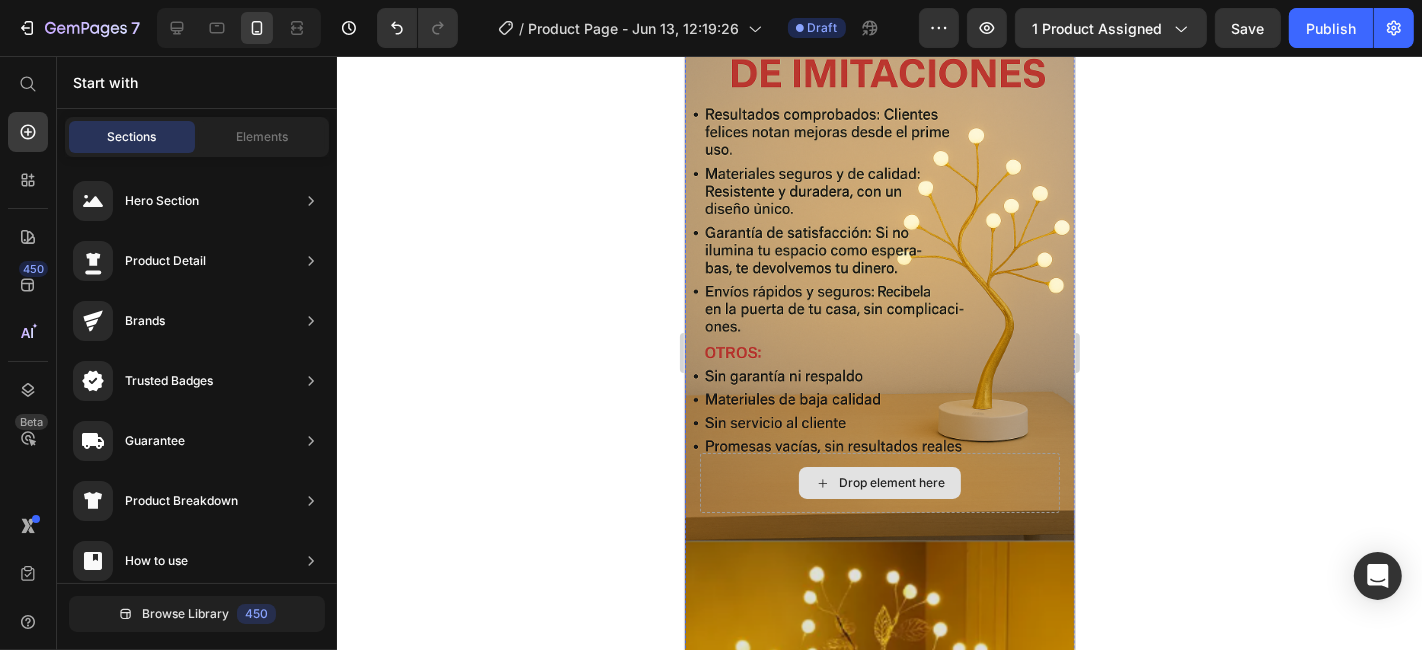 scroll, scrollTop: 2266, scrollLeft: 0, axis: vertical 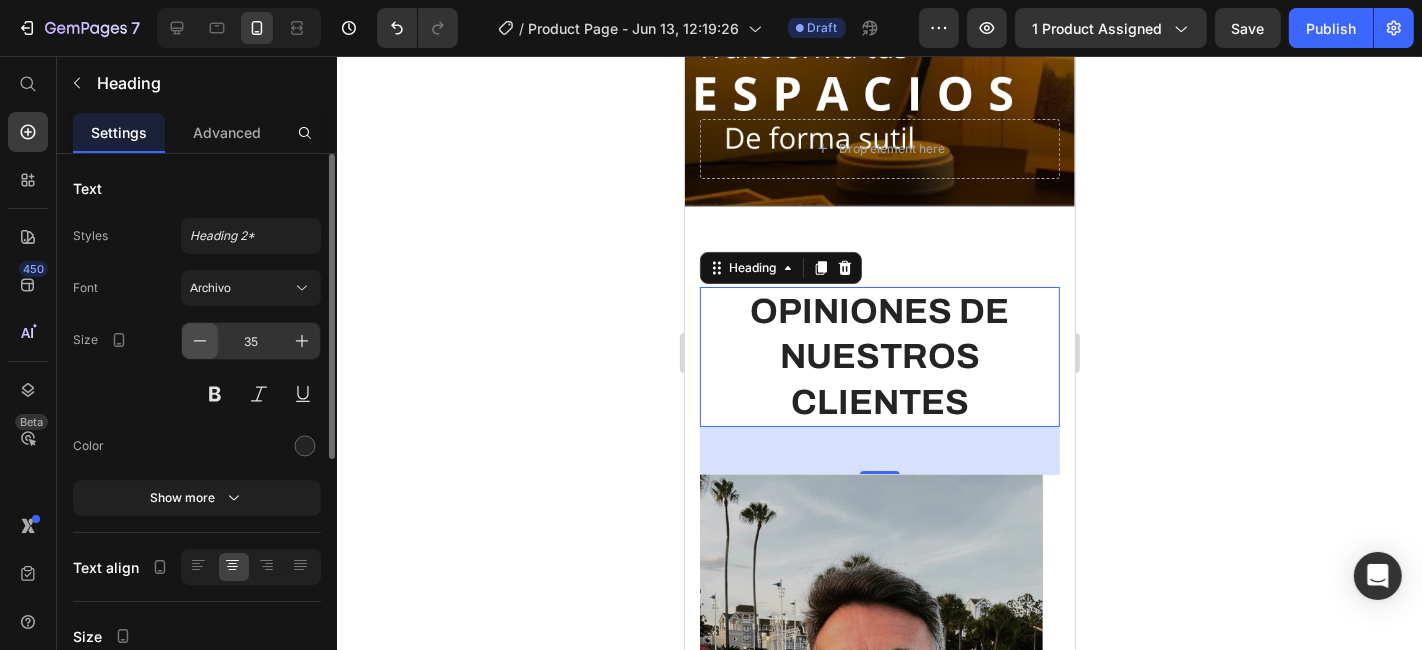 click 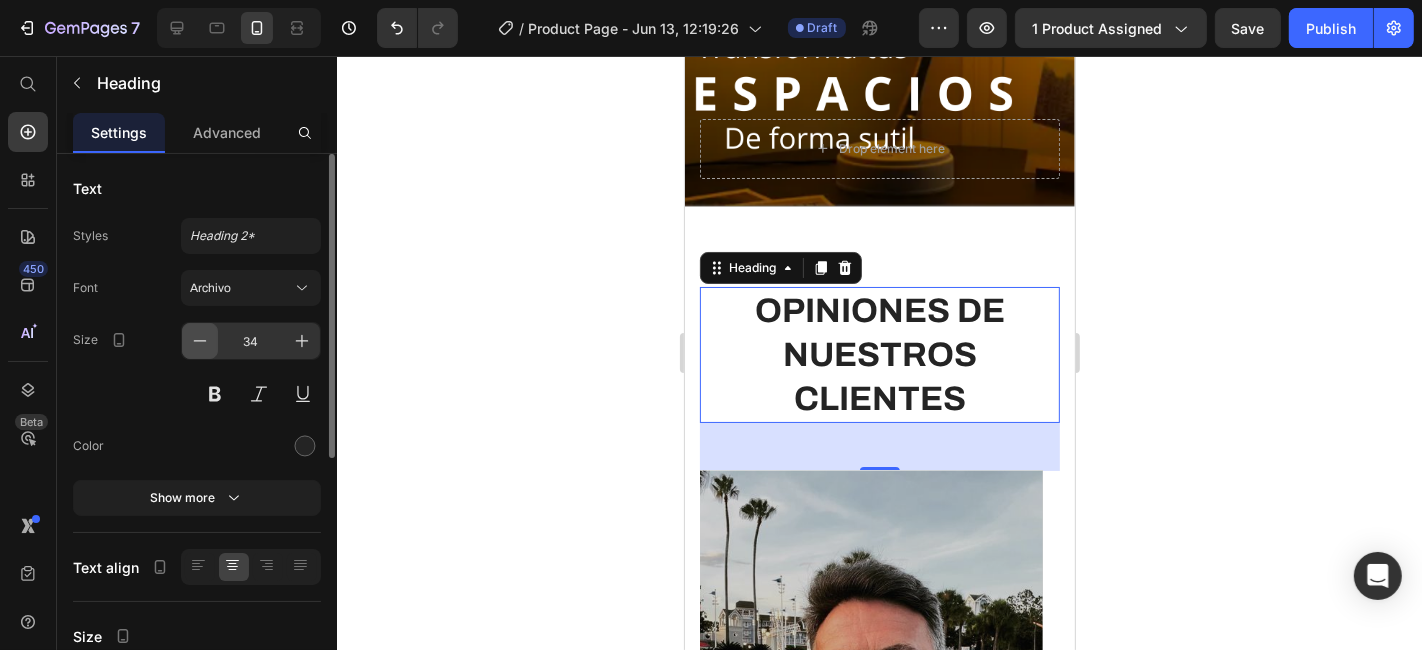 click 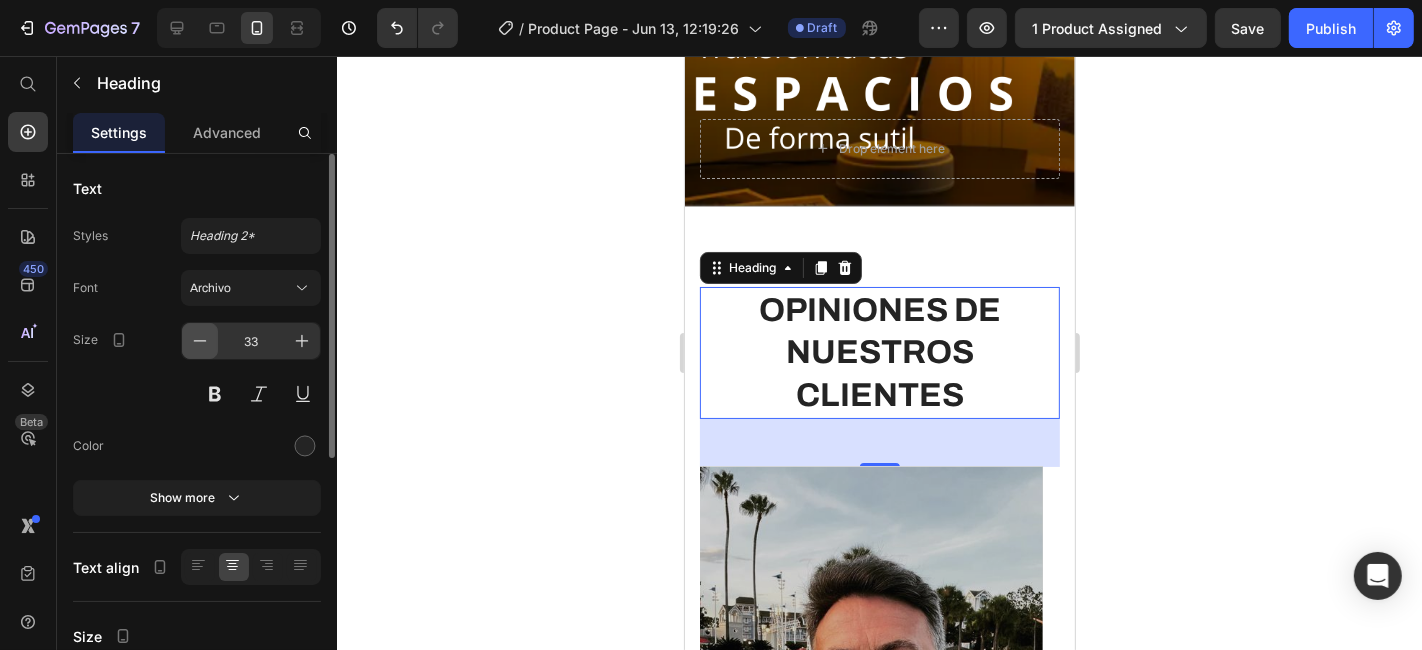 click 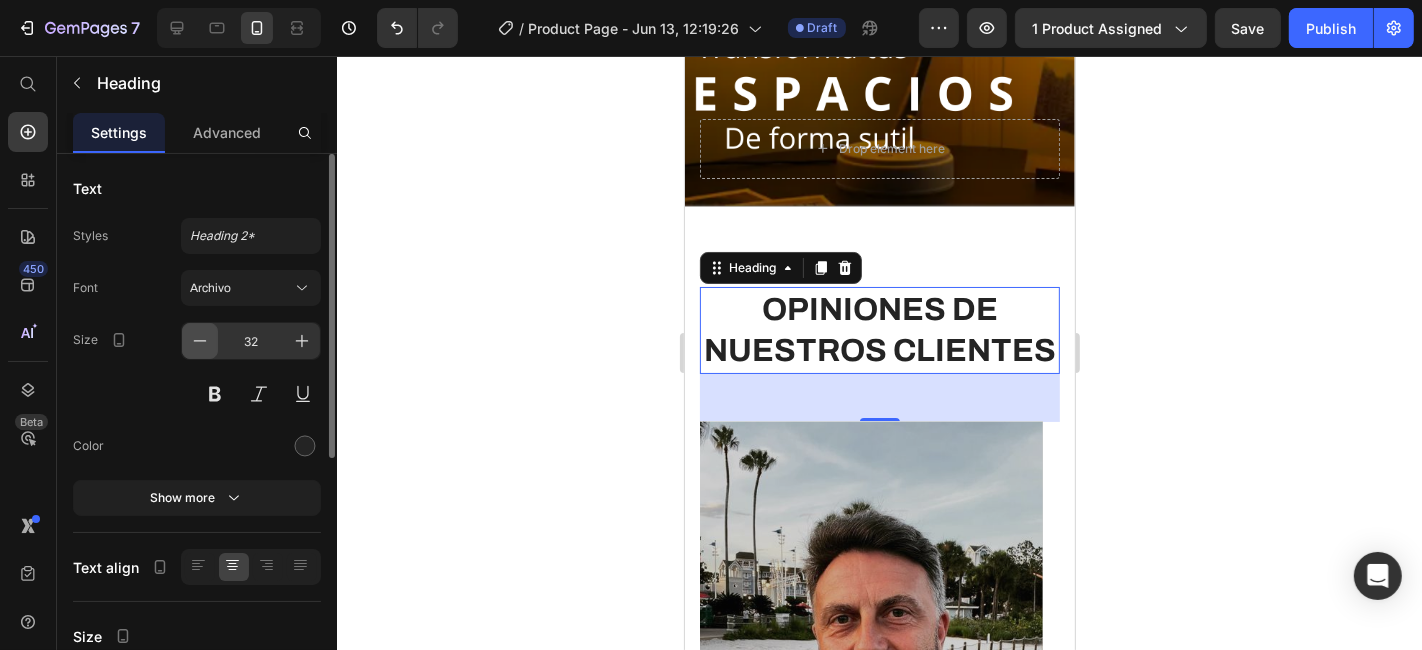 click 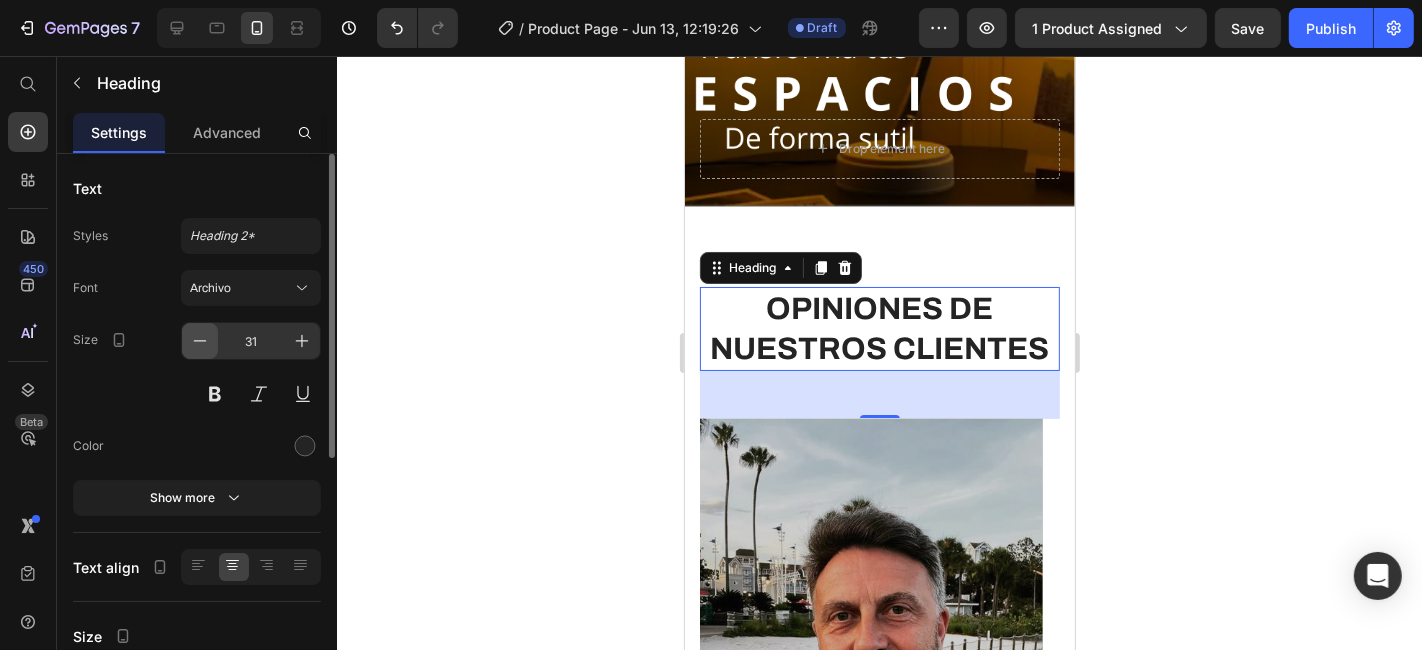click 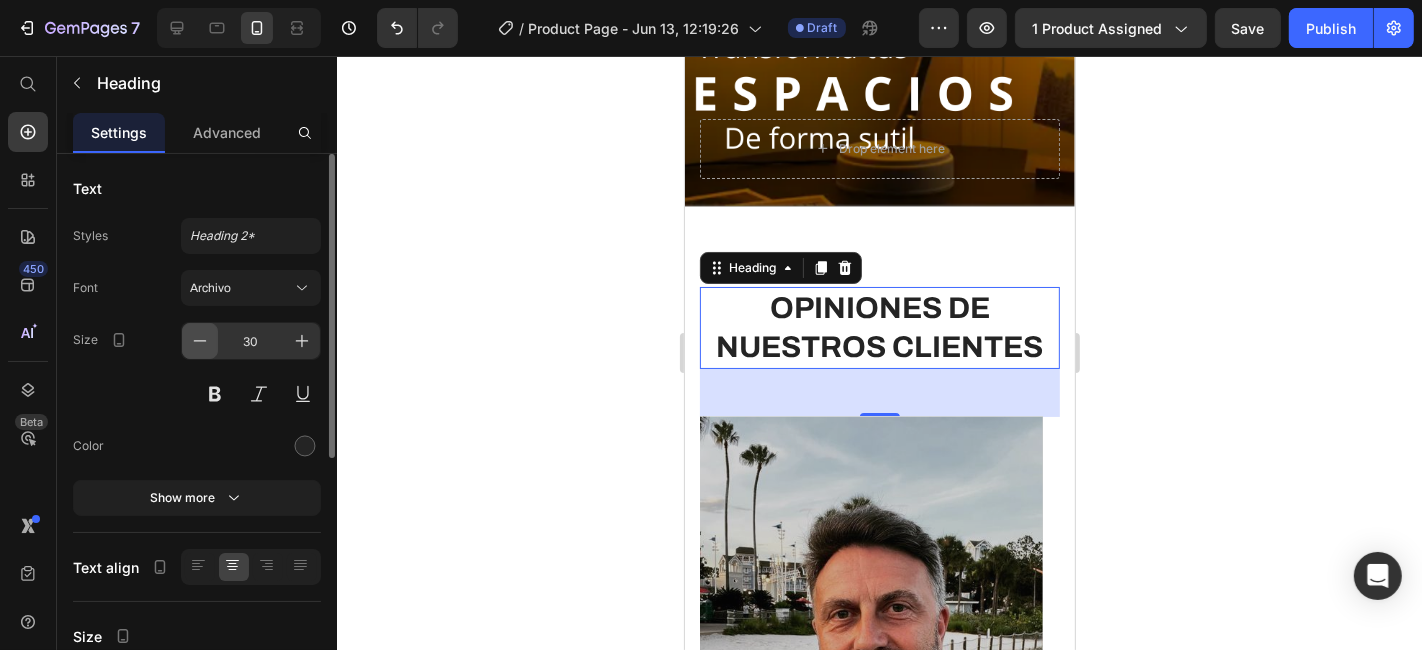 click 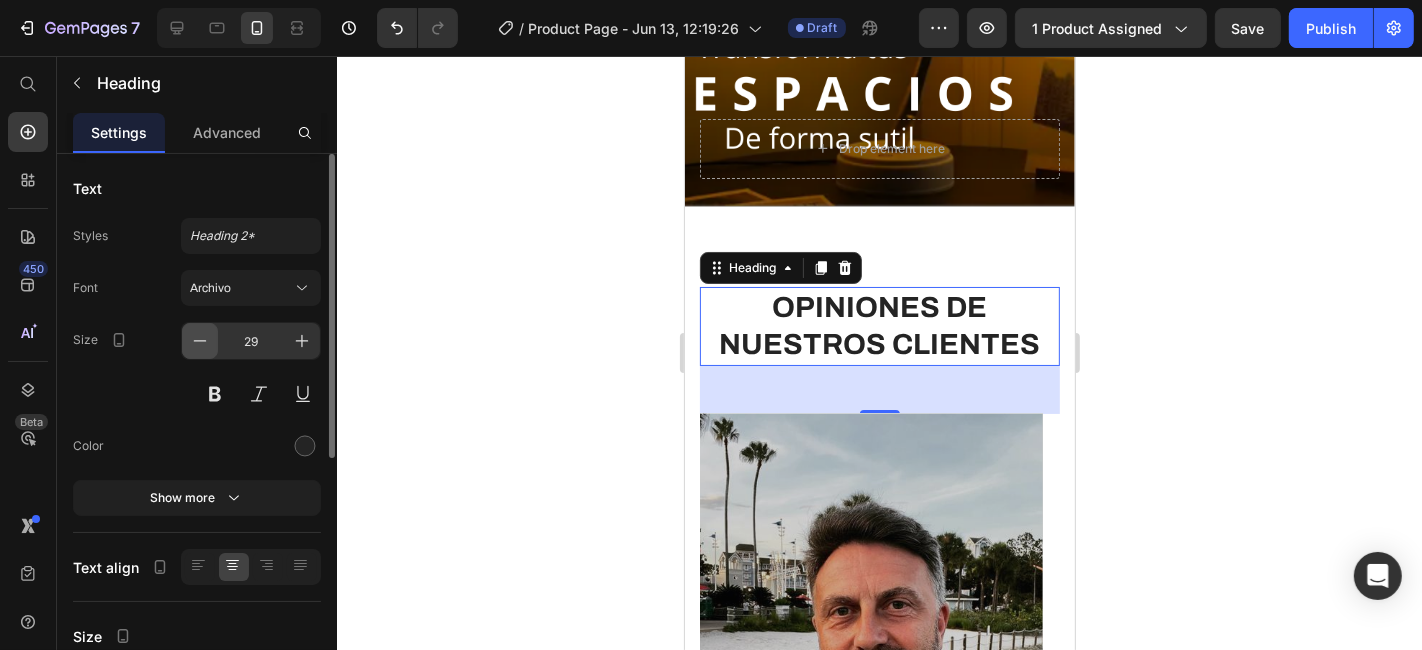 click 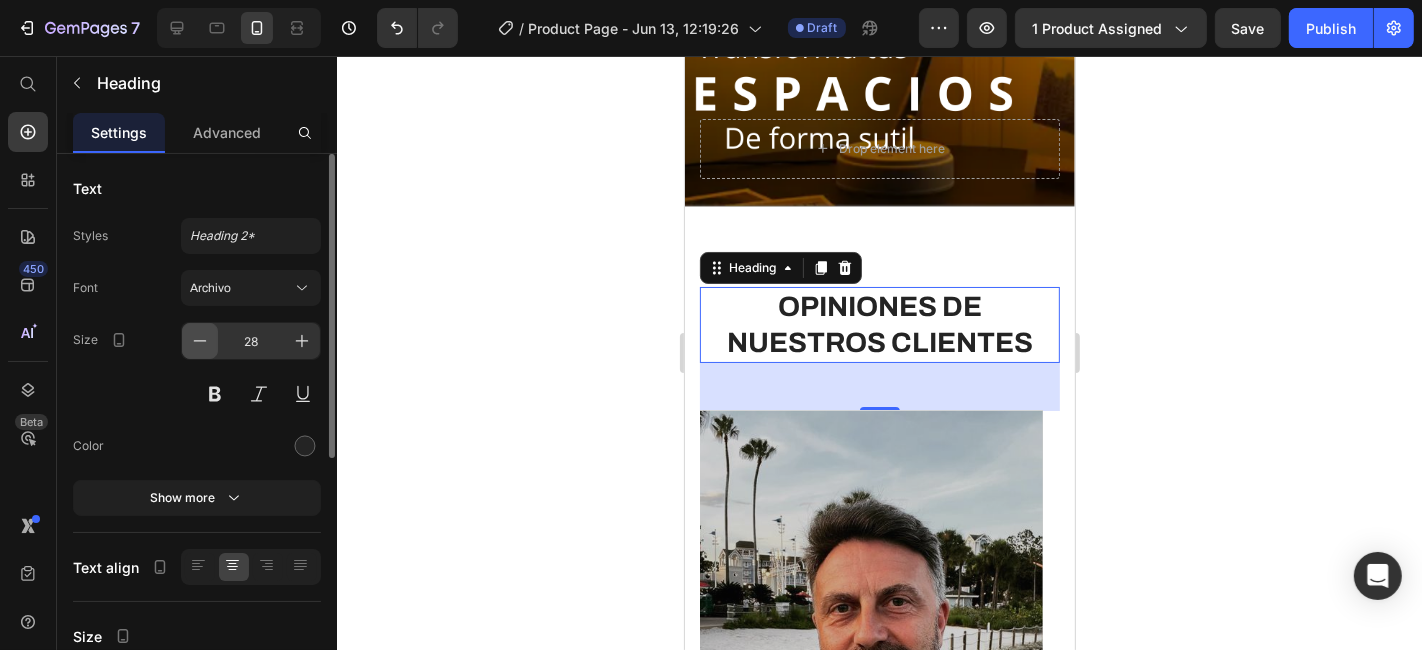 click 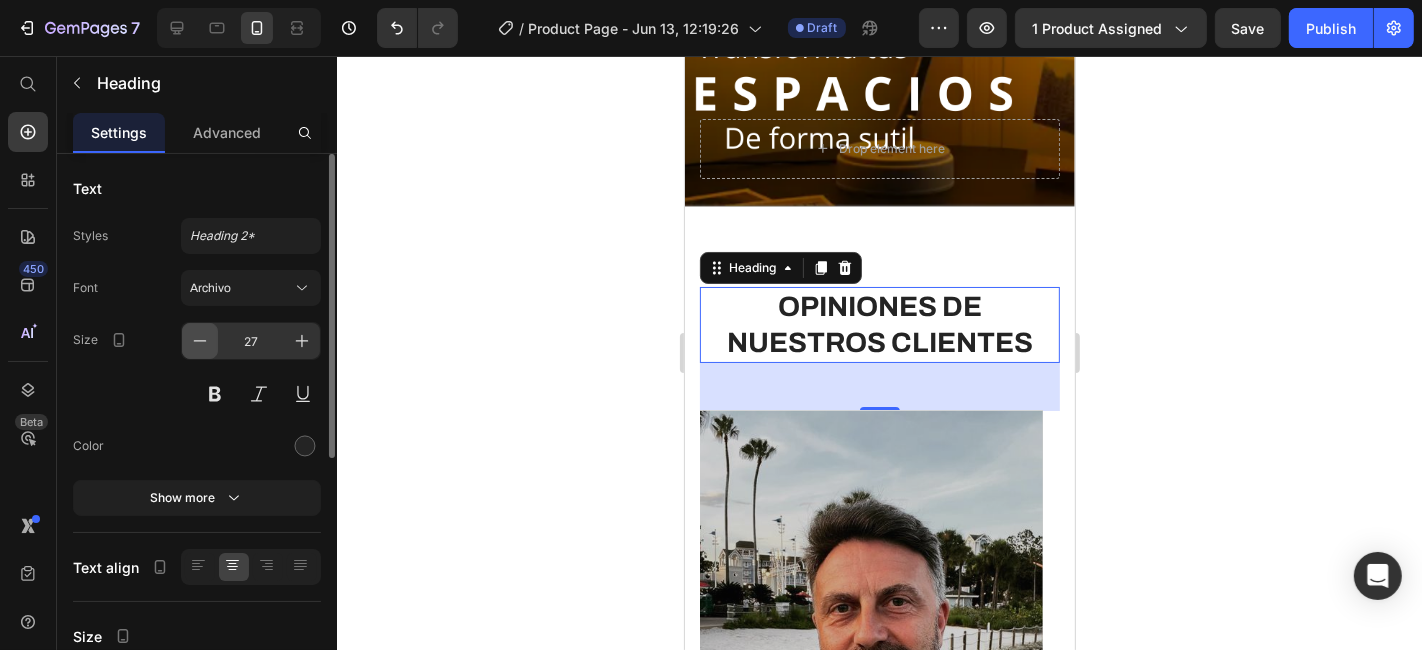 click 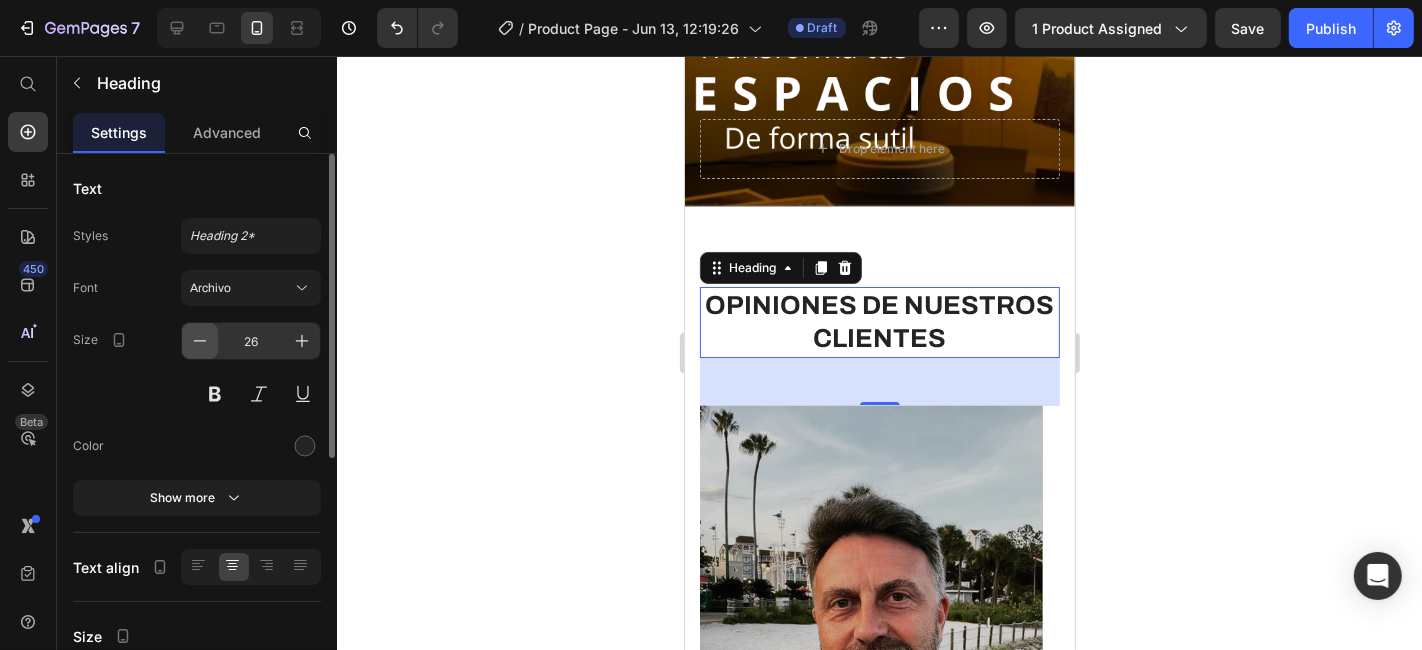 click 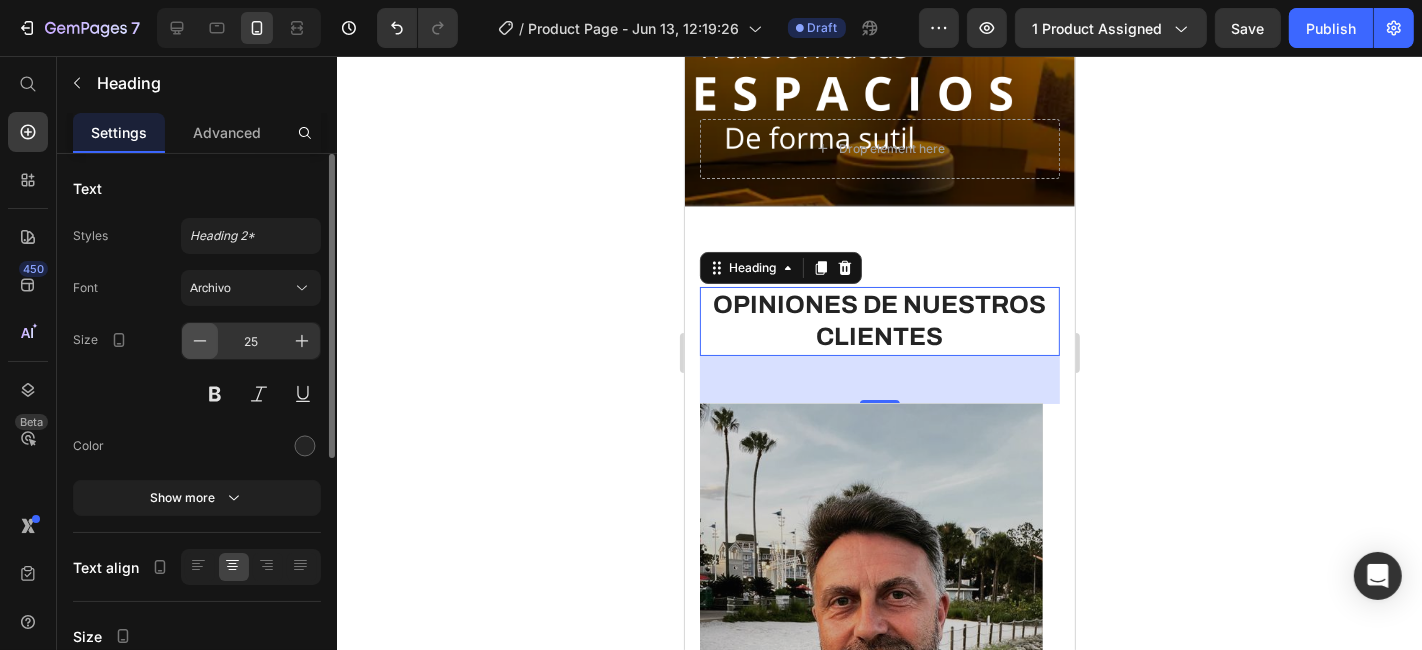 click 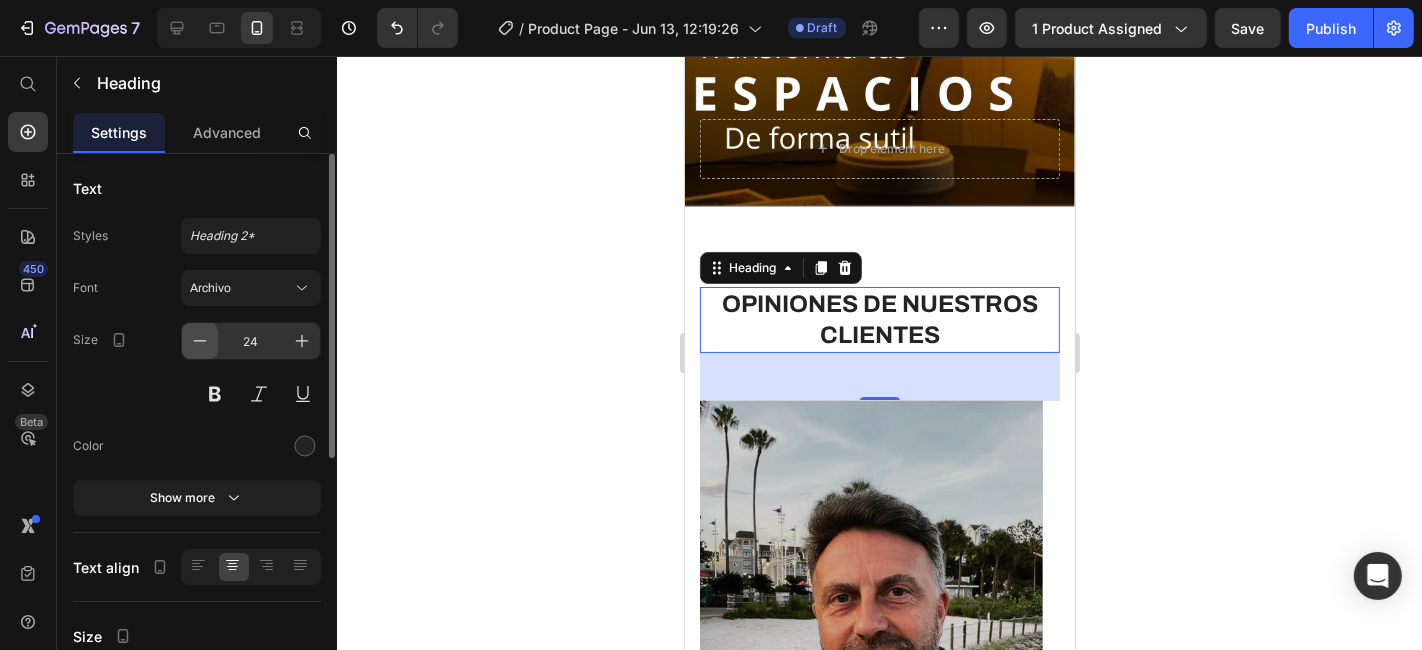 click 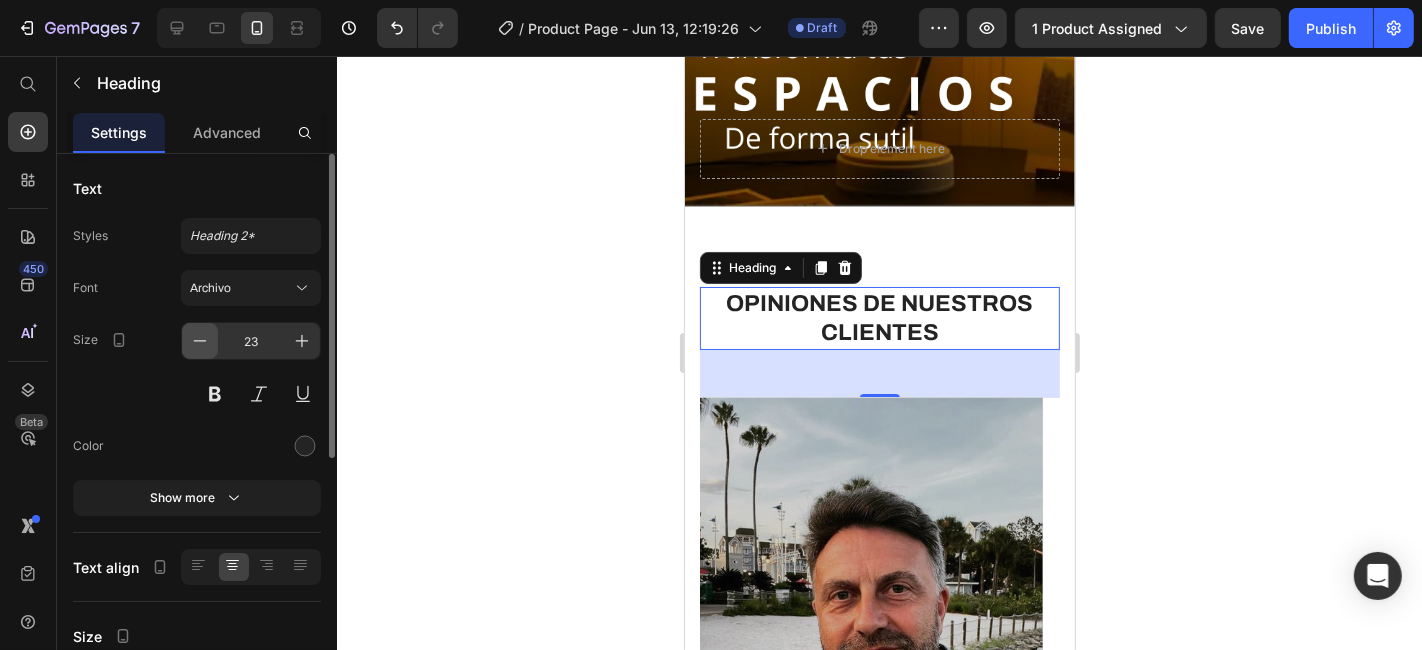 click 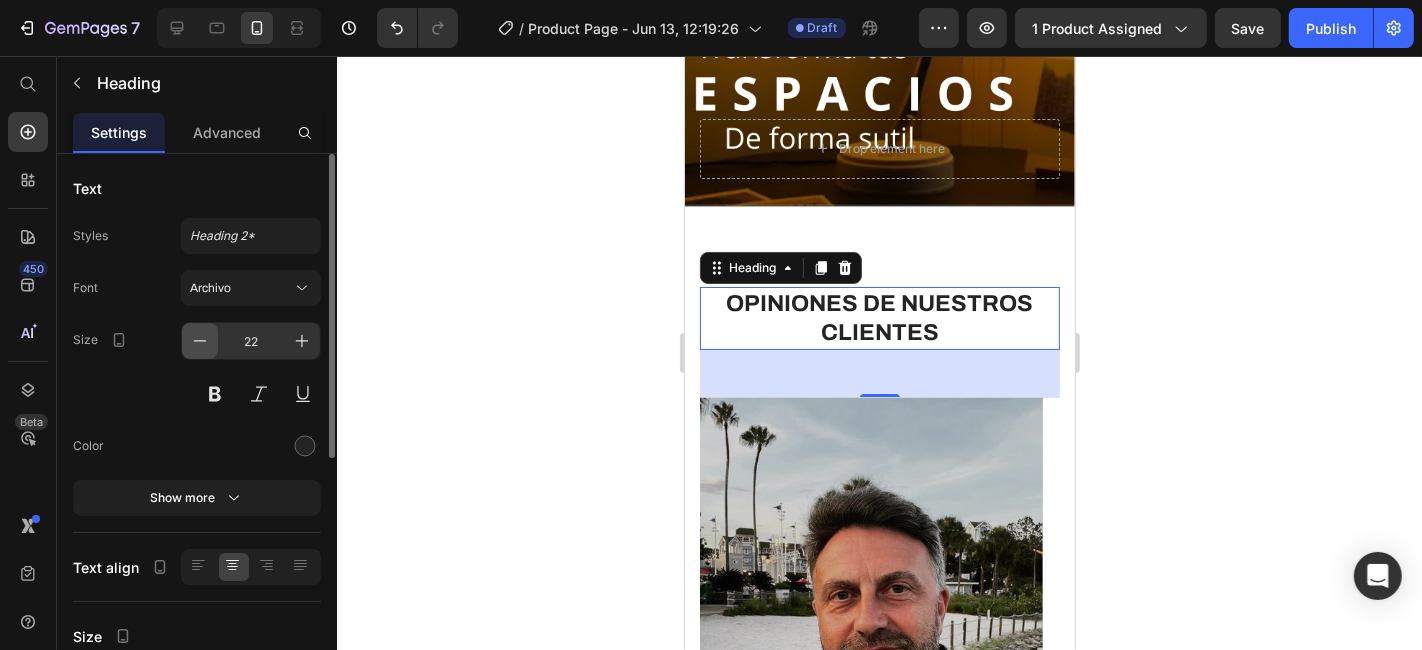 click 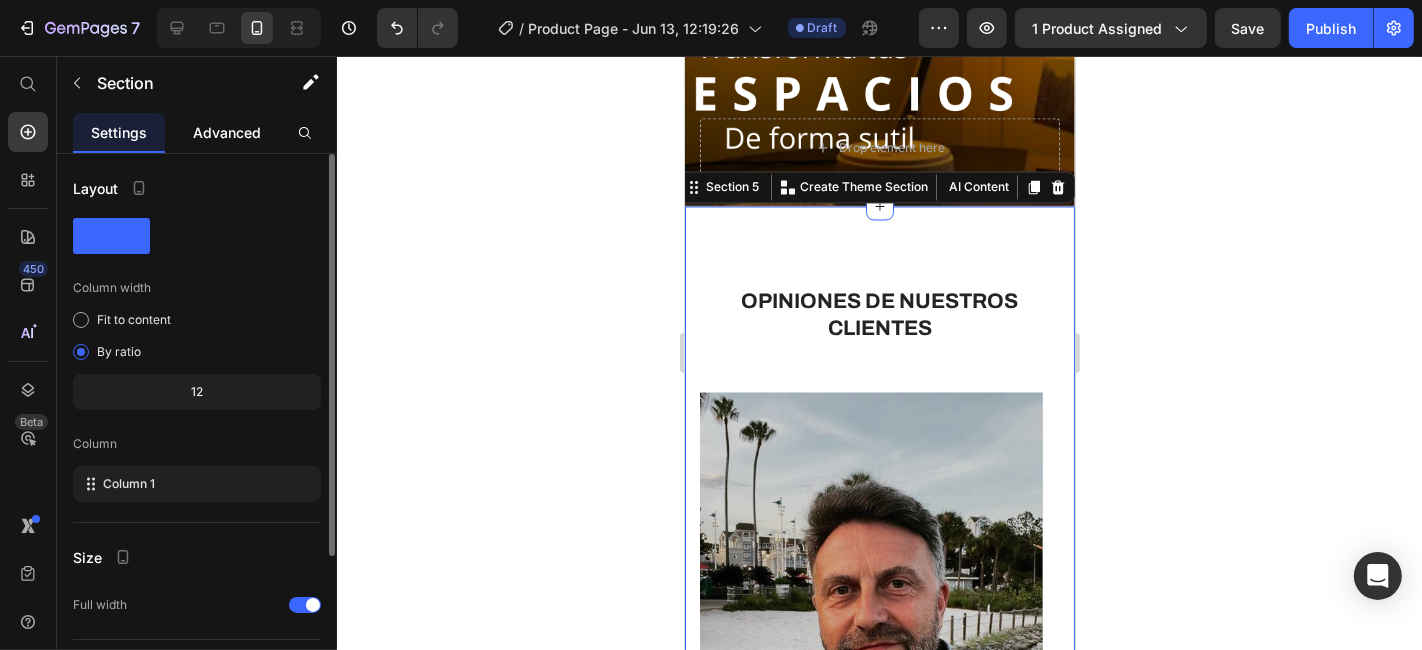 click on "Advanced" at bounding box center (227, 132) 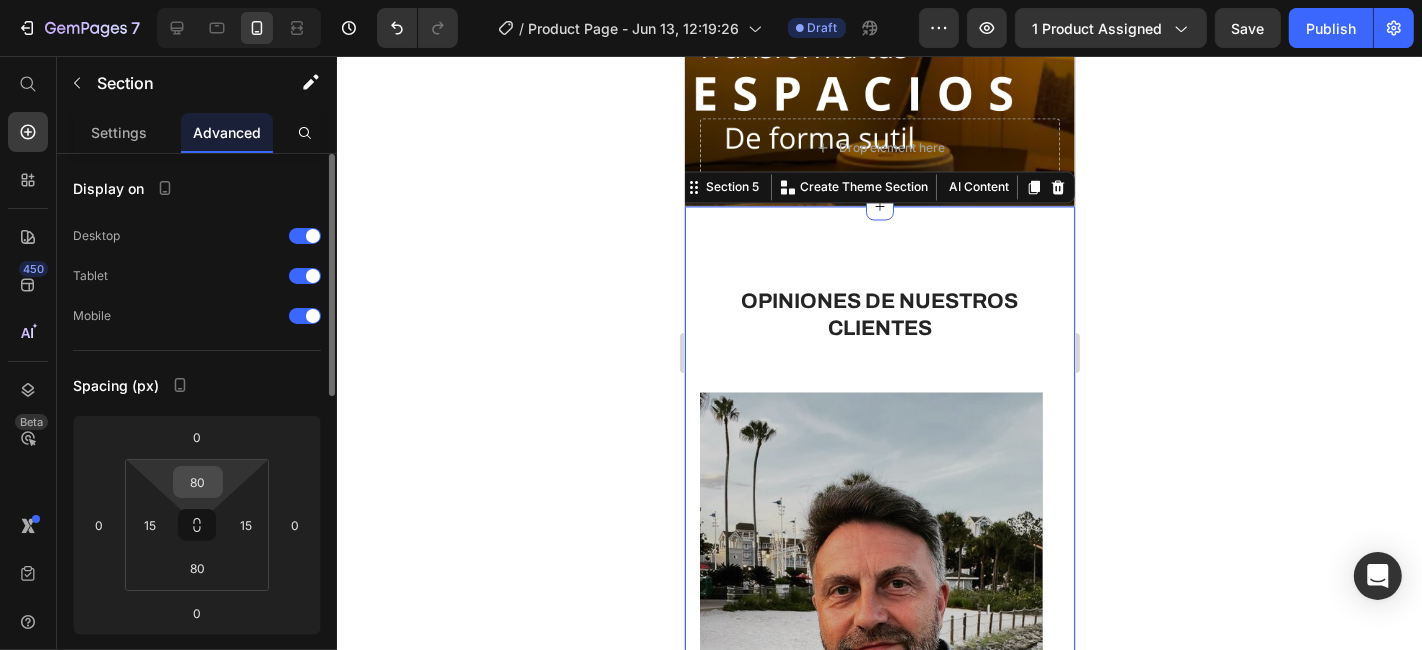 click on "80" at bounding box center (198, 482) 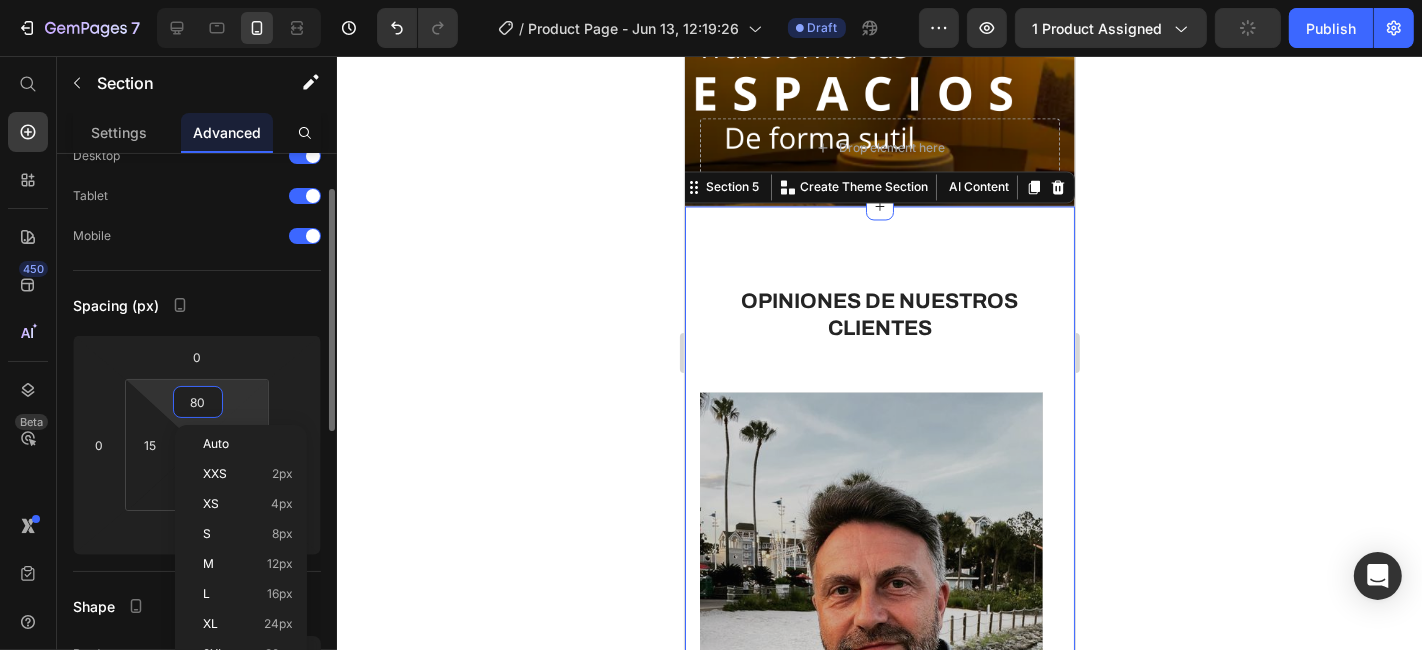 scroll, scrollTop: 102, scrollLeft: 0, axis: vertical 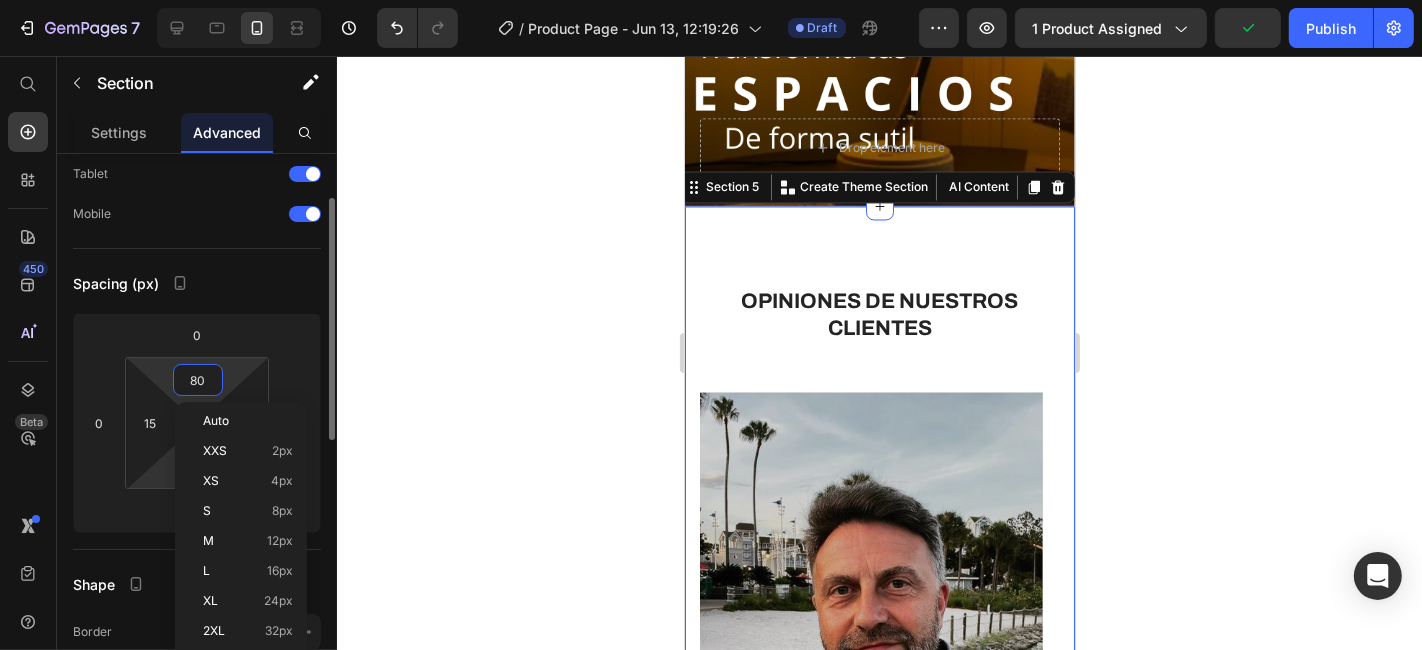 type on "4" 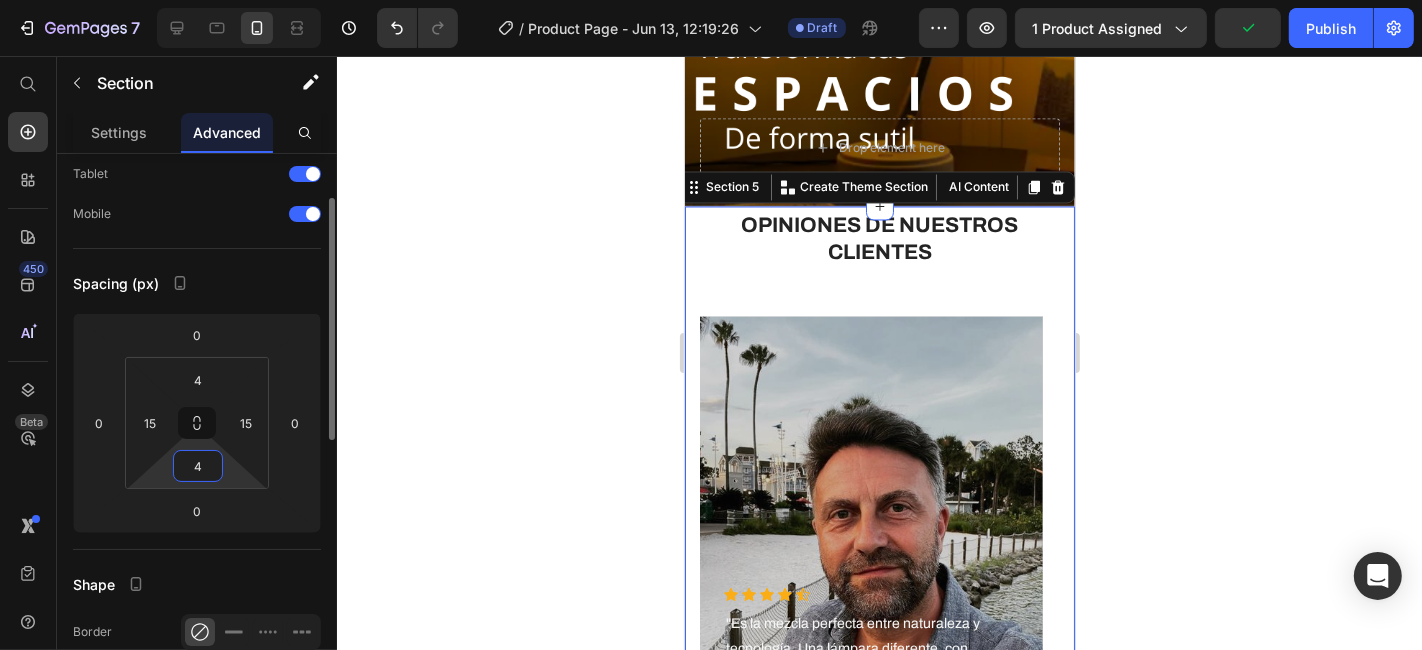 click on "7  Version history  /  Product Page - Jun 13, 12:19:26 Draft Preview 1 product assigned  Publish  450 Beta Start with Sections Elements Hero Section Product Detail Brands Trusted Badges Guarantee Product Breakdown How to use Testimonials Compare Bundle FAQs Social Proof Brand Story Product List Collection Blog List Contact Sticky Add to Cart Custom Footer Browse Library 450 Layout
Row
Row
Row
Row Text
Heading
Text Block Button
Button
Button
Sticky Back to top Media" at bounding box center (711, 0) 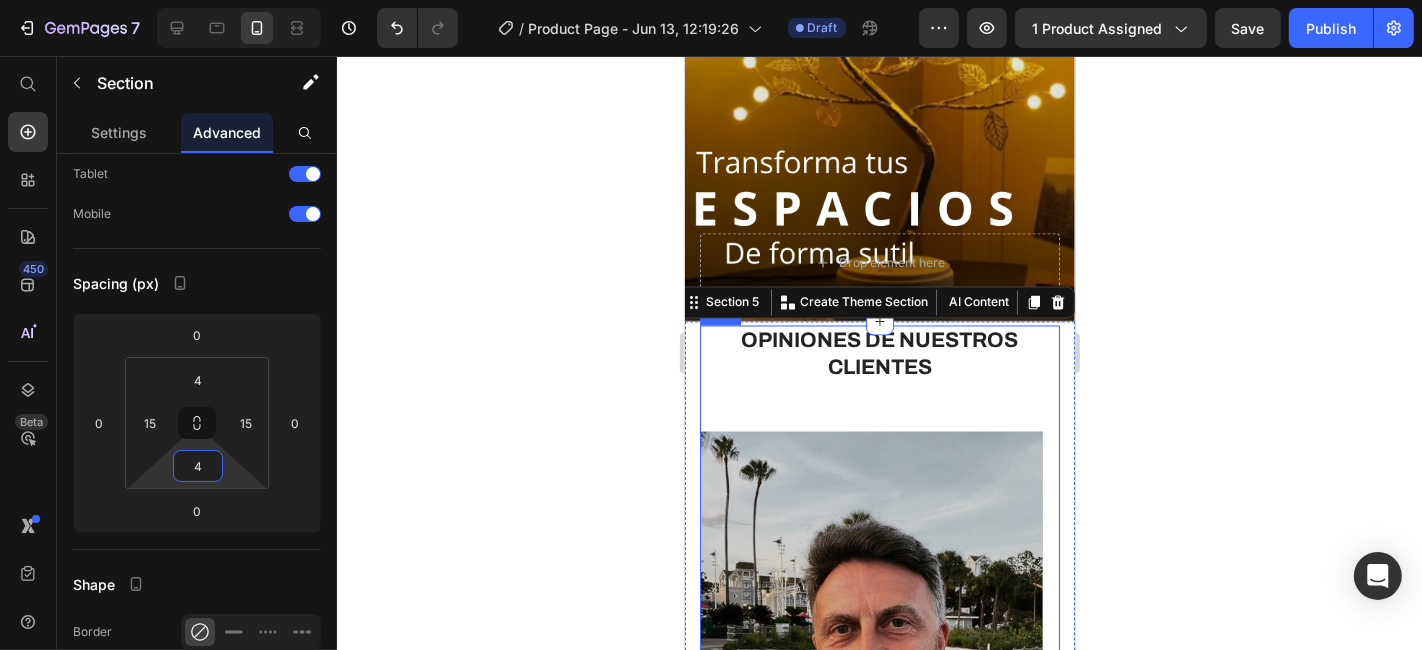 scroll, scrollTop: 3043, scrollLeft: 0, axis: vertical 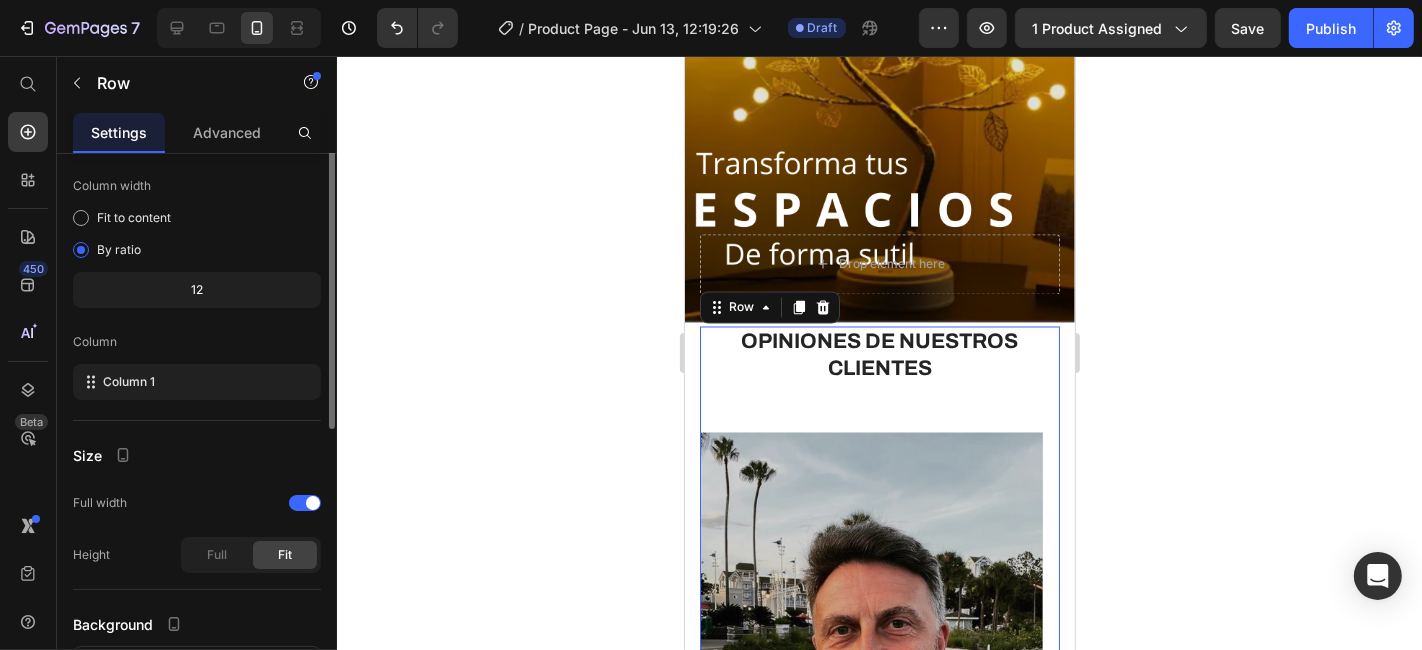 click on "OPINIONES DE NUESTROS CLIENTES Heading                Icon                Icon                Icon                Icon
Icon Icon List Hoz "Es la mezcla perfecta entre naturaleza y tecnología. Una lámpara diferente, con personalidad. Ilumina lo justo y embellece cualquier rincón. ¡La amo!" Text block - Timothy A. Text block Row Hero Banner                Icon                Icon                Icon                Icon
Icon Icon List Hoz Ideal para regalar. Se la compré a mi mamá y quedó encantada. Es como tener un mini jardín zen con luz en casa. Además llegó muy bien empacada. Text block - Olivia P. Text block Row Hero Banner                Icon                Icon                Icon                Icon
Icon Icon List Hoz La compré sin muchas expectativas y ahora no imagino mi habitación sin ella. Es relajante, elegante y le da ese toque de paz que todos necesitamos al final del día. ¡Literalmente parece sacada de un cuento! Text block - Sofia S." at bounding box center [879, 609] 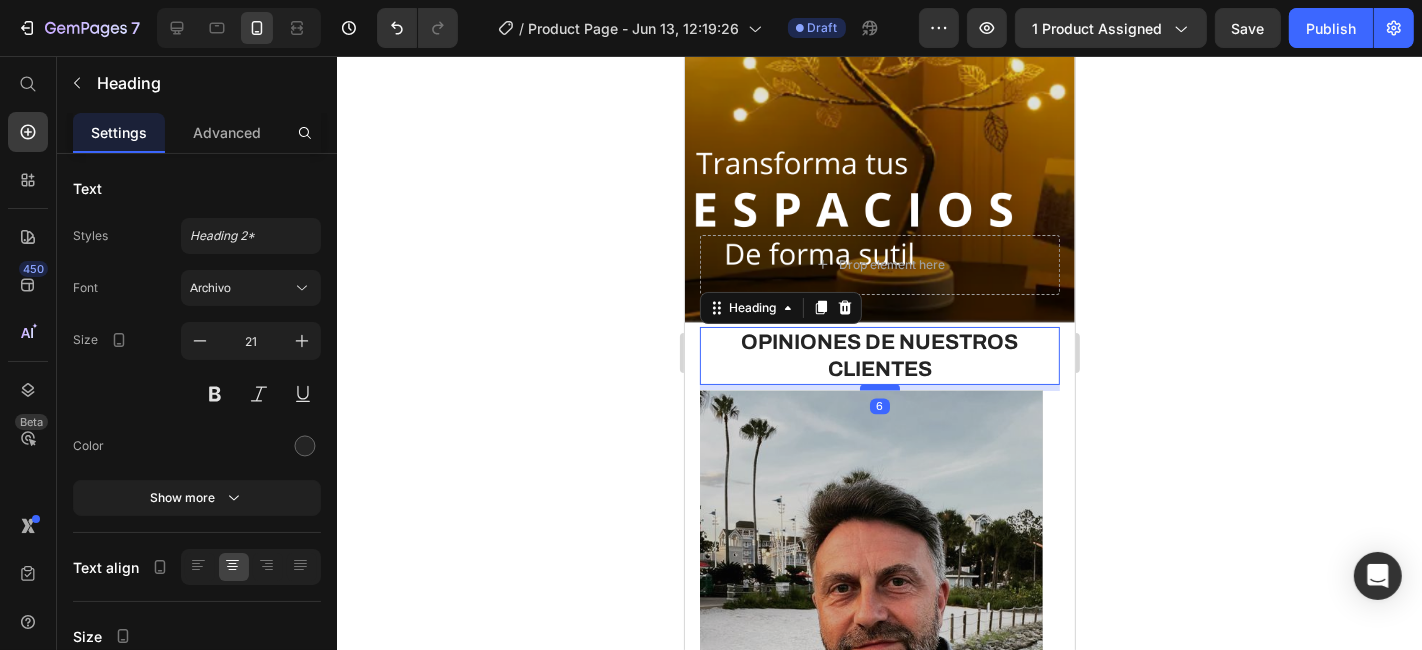drag, startPoint x: 884, startPoint y: 359, endPoint x: 864, endPoint y: 317, distance: 46.518814 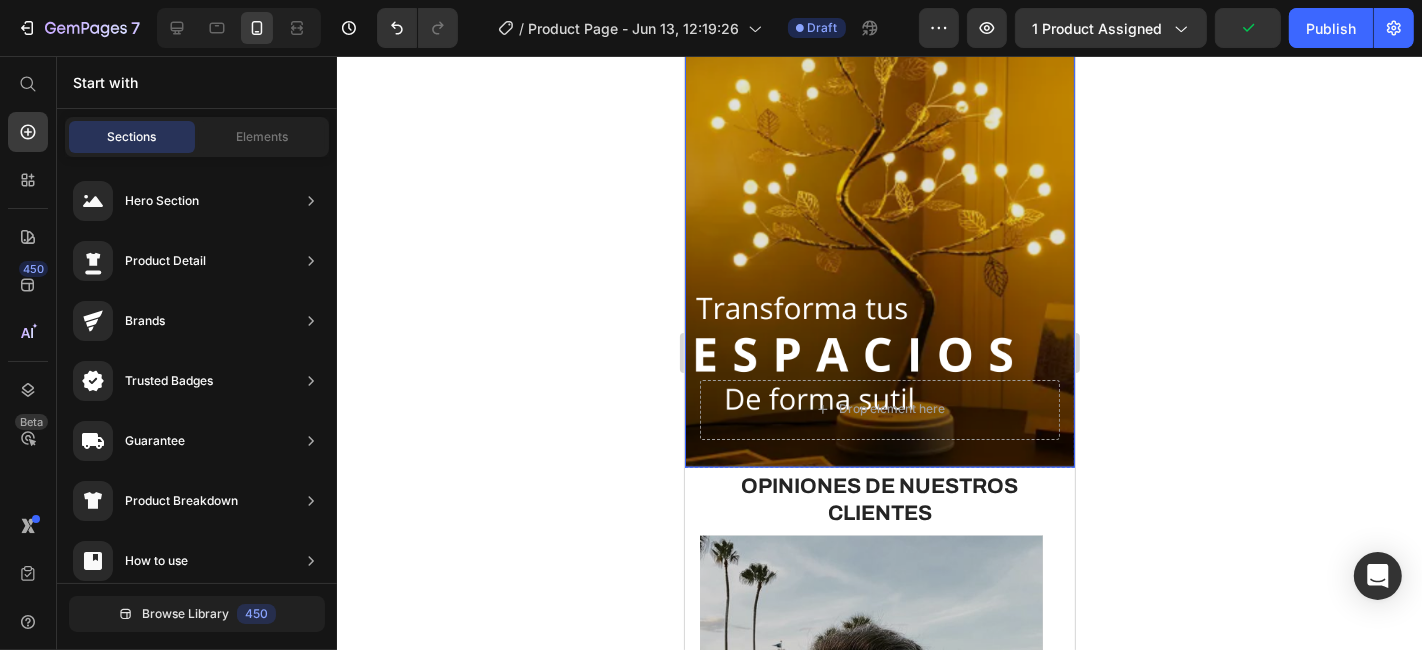 scroll, scrollTop: 2906, scrollLeft: 0, axis: vertical 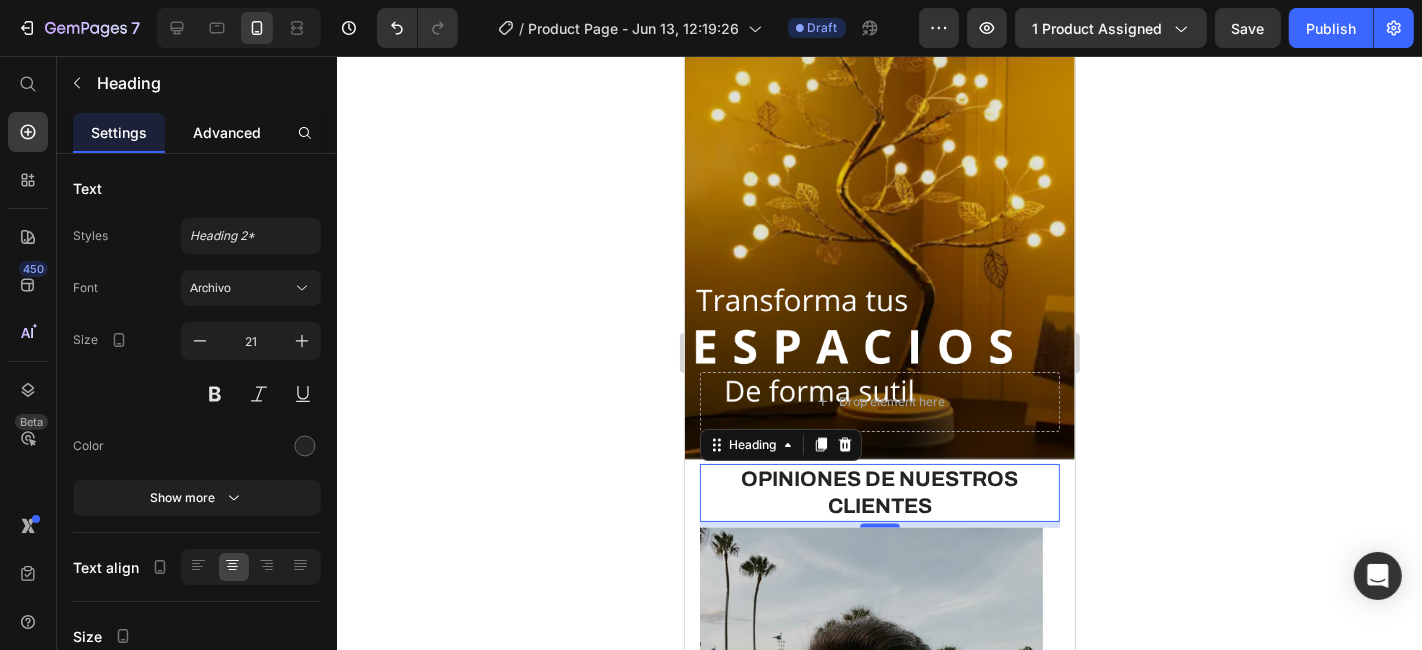 click on "Advanced" 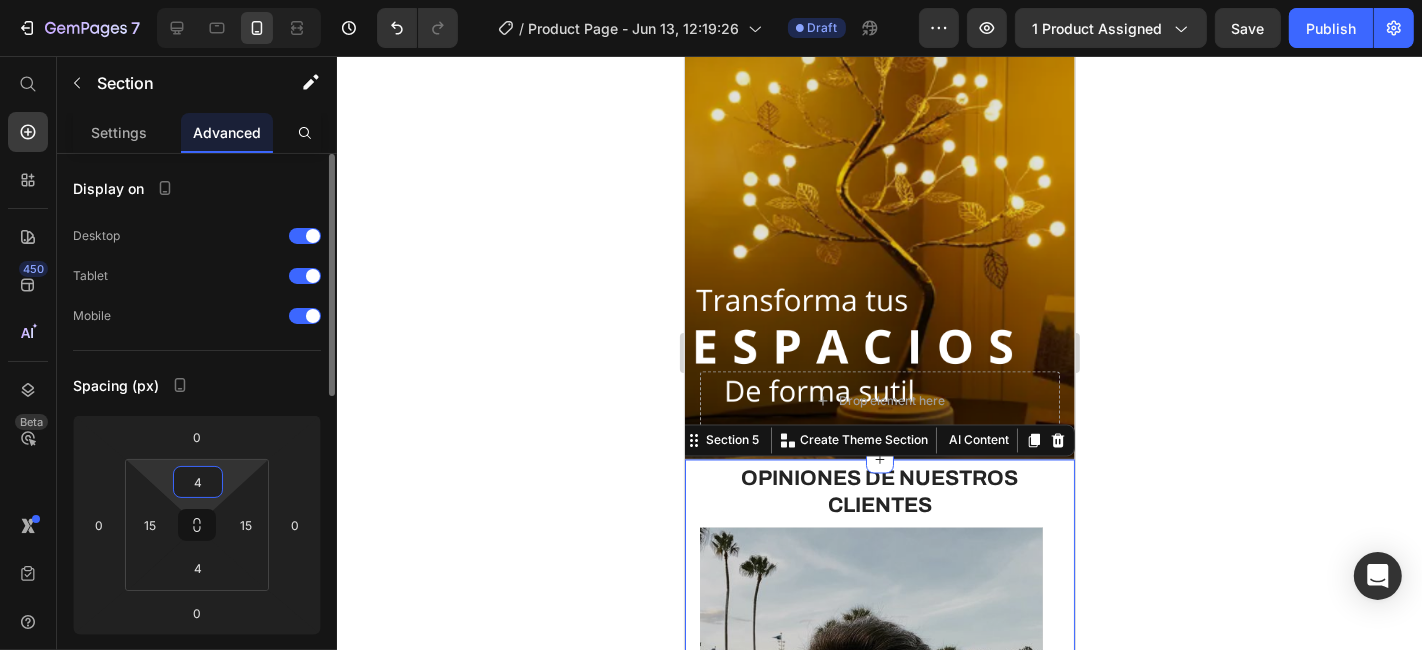 click on "4" at bounding box center [198, 482] 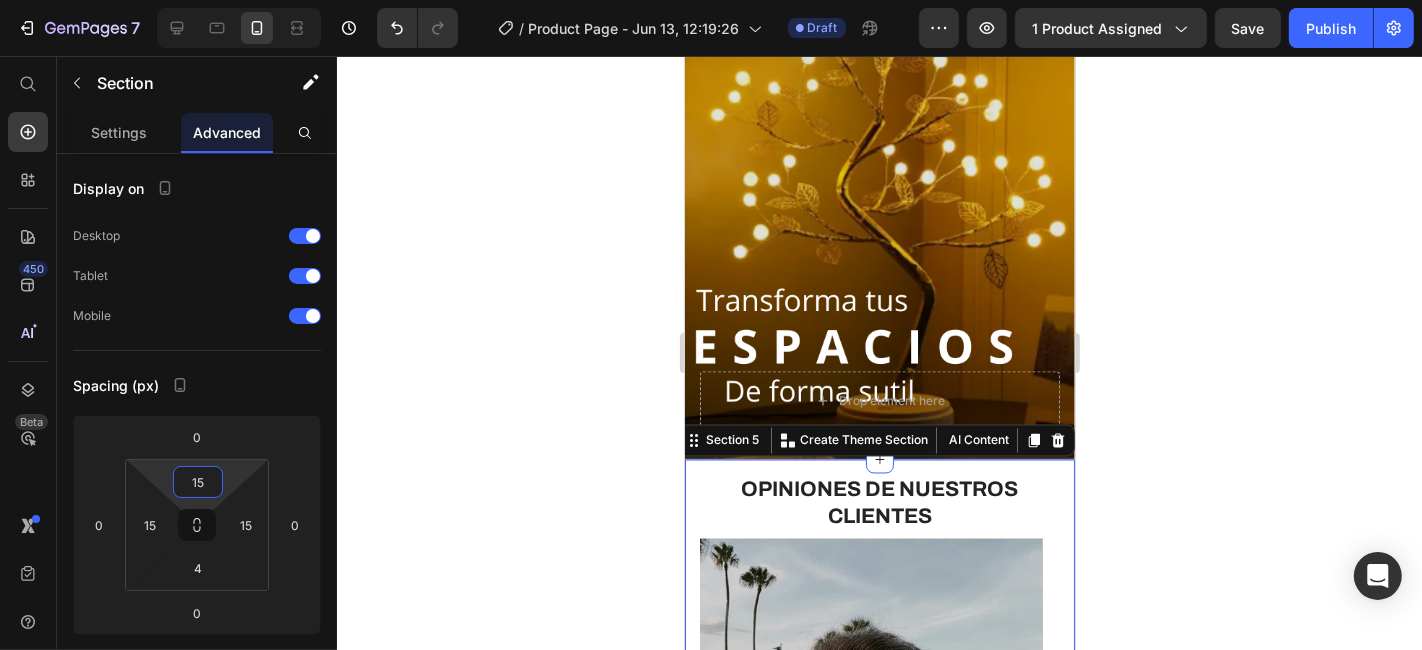 type on "15" 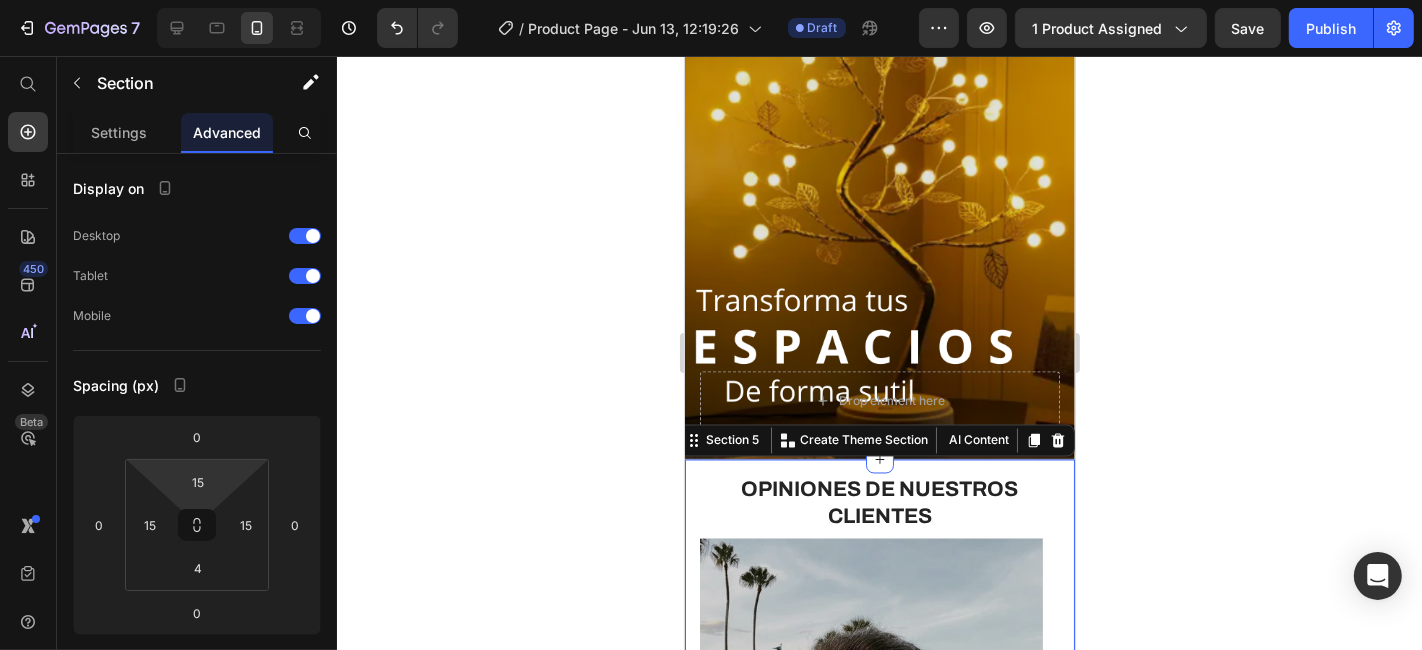 click 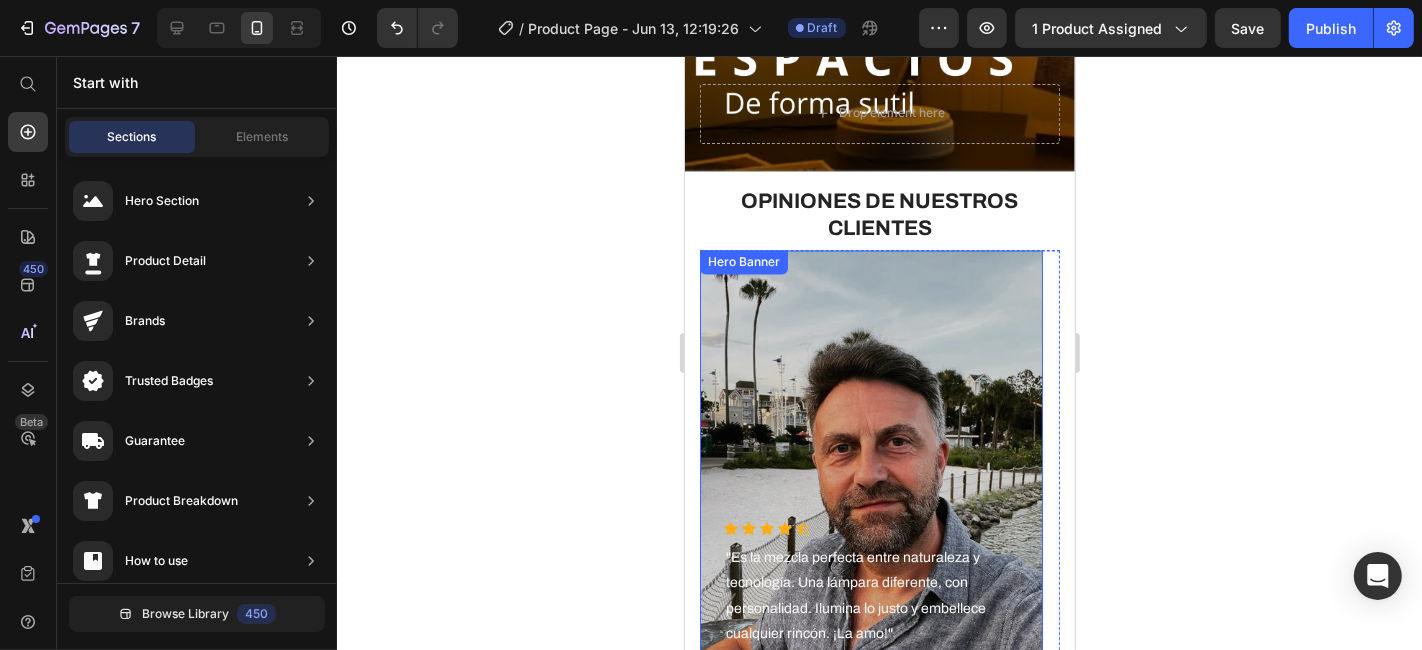 scroll, scrollTop: 3154, scrollLeft: 0, axis: vertical 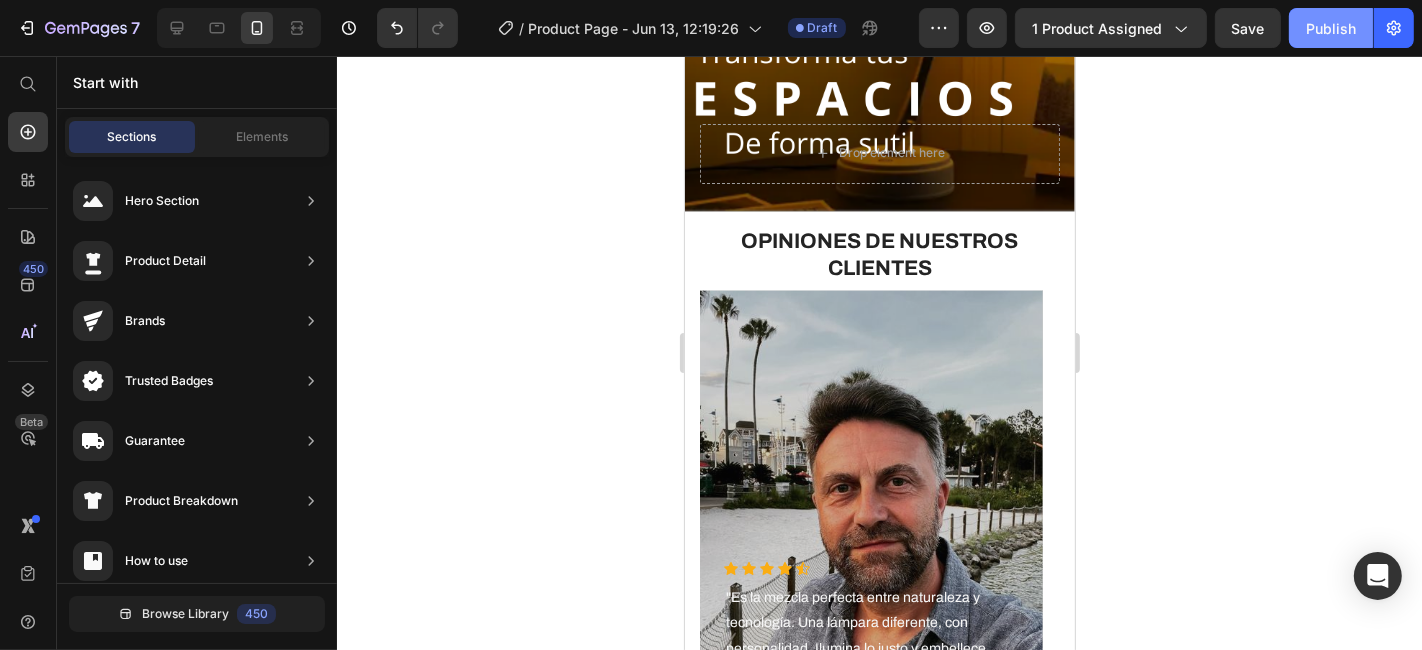 click on "Publish" 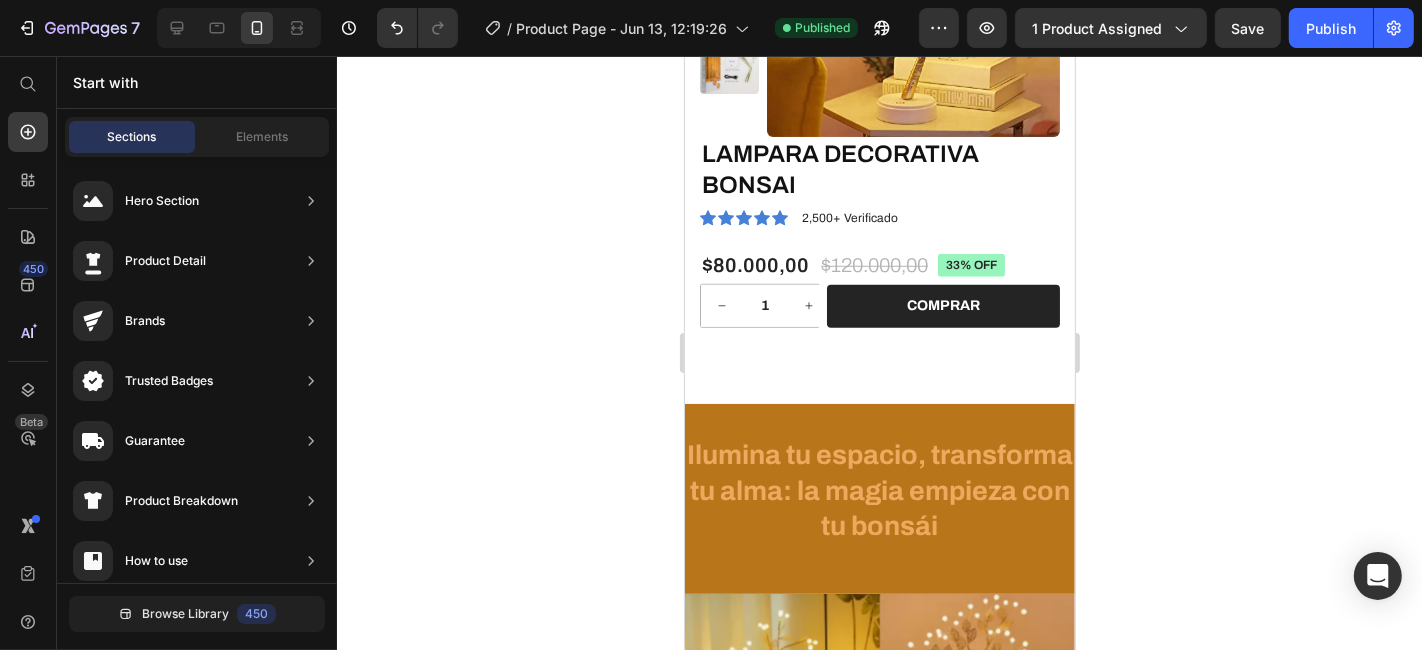 scroll, scrollTop: 1228, scrollLeft: 0, axis: vertical 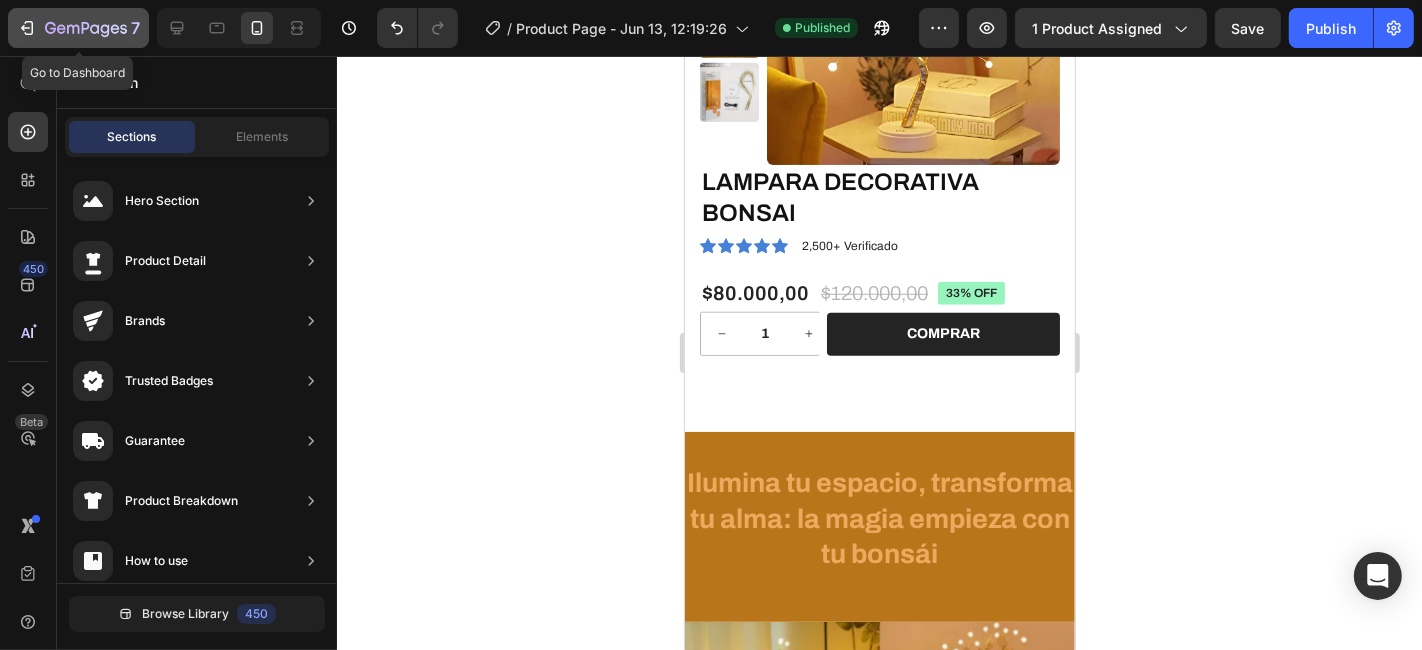 click 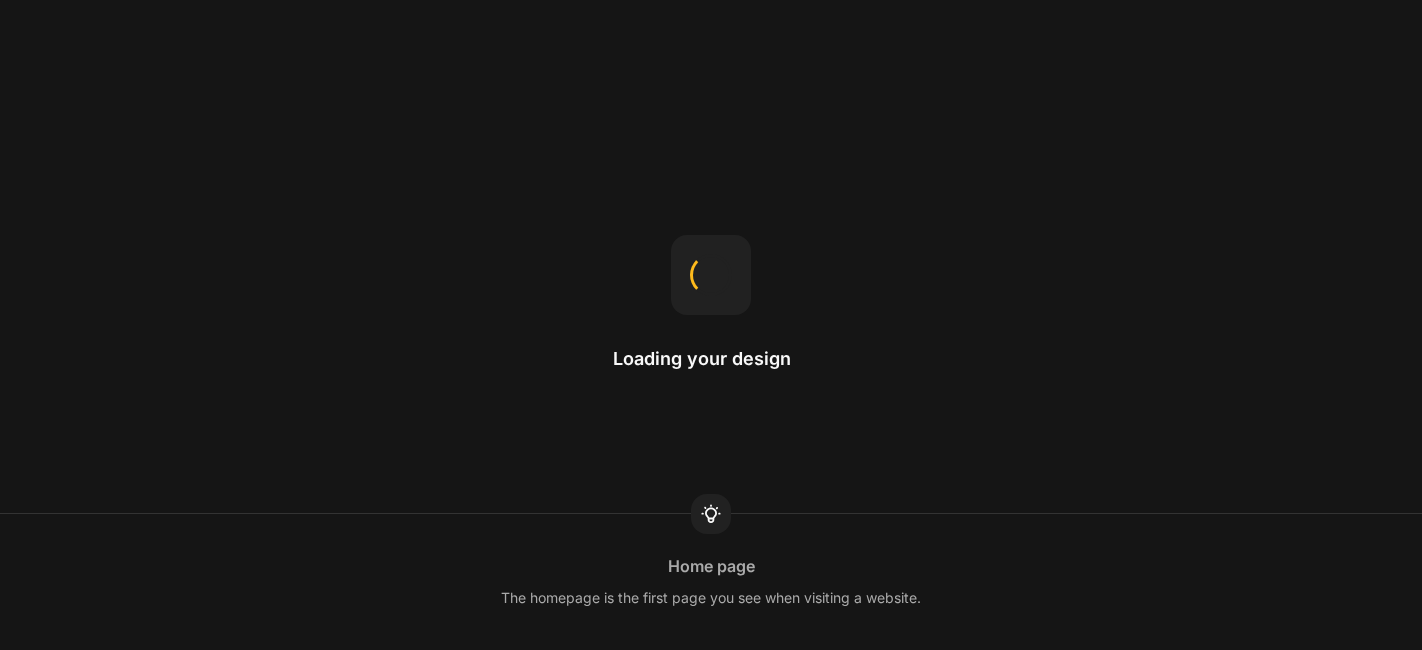 scroll, scrollTop: 0, scrollLeft: 0, axis: both 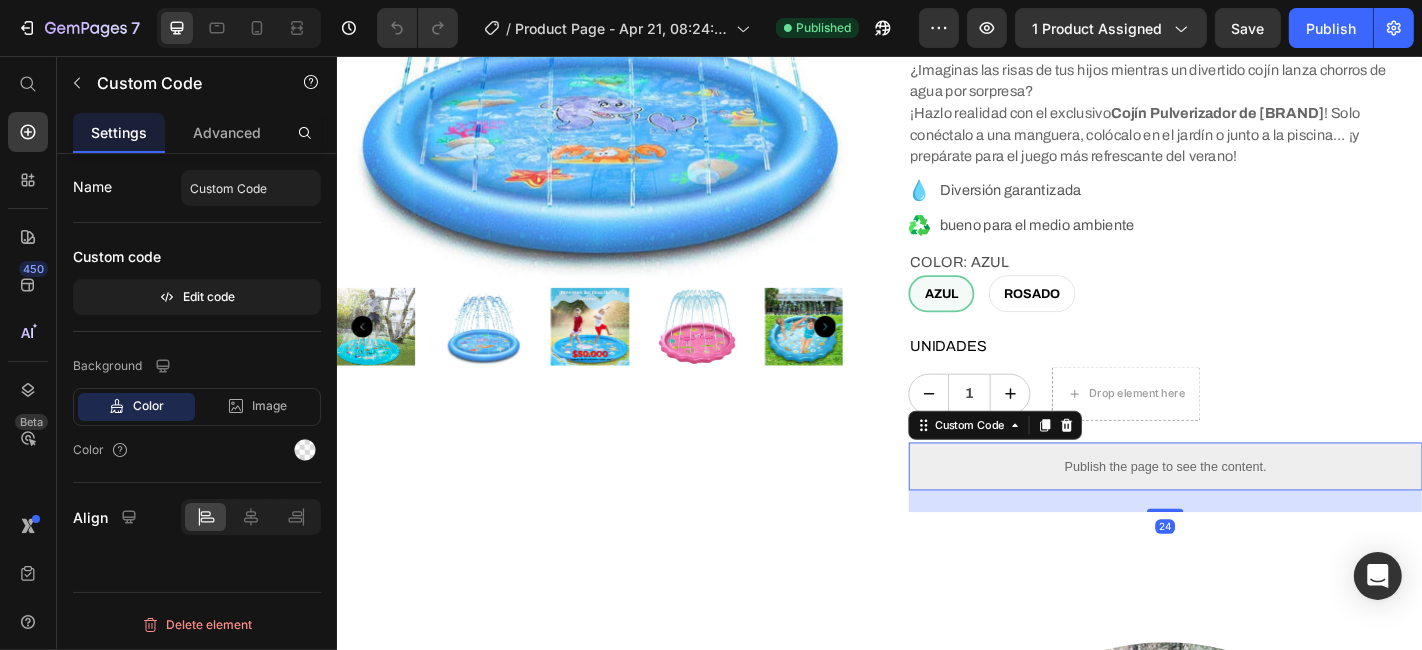 click on "Publish the page to see the content." at bounding box center [1252, 509] 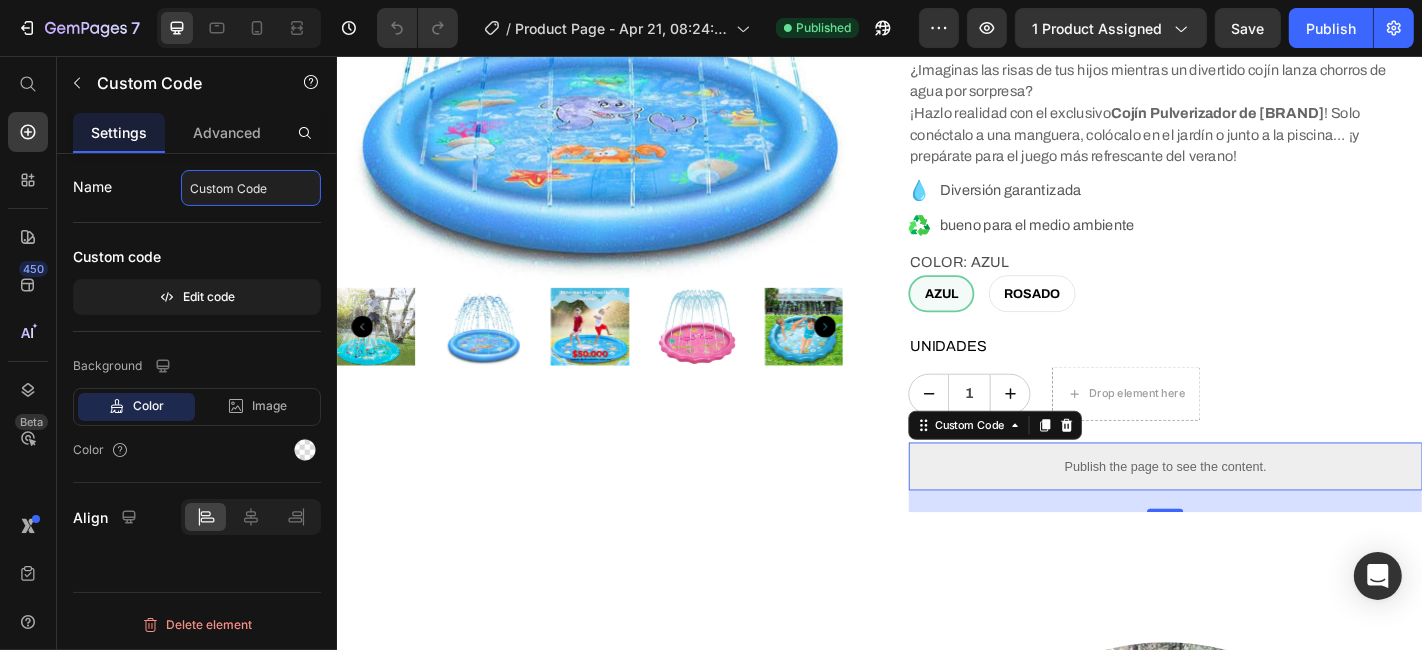 click on "Custom Code" 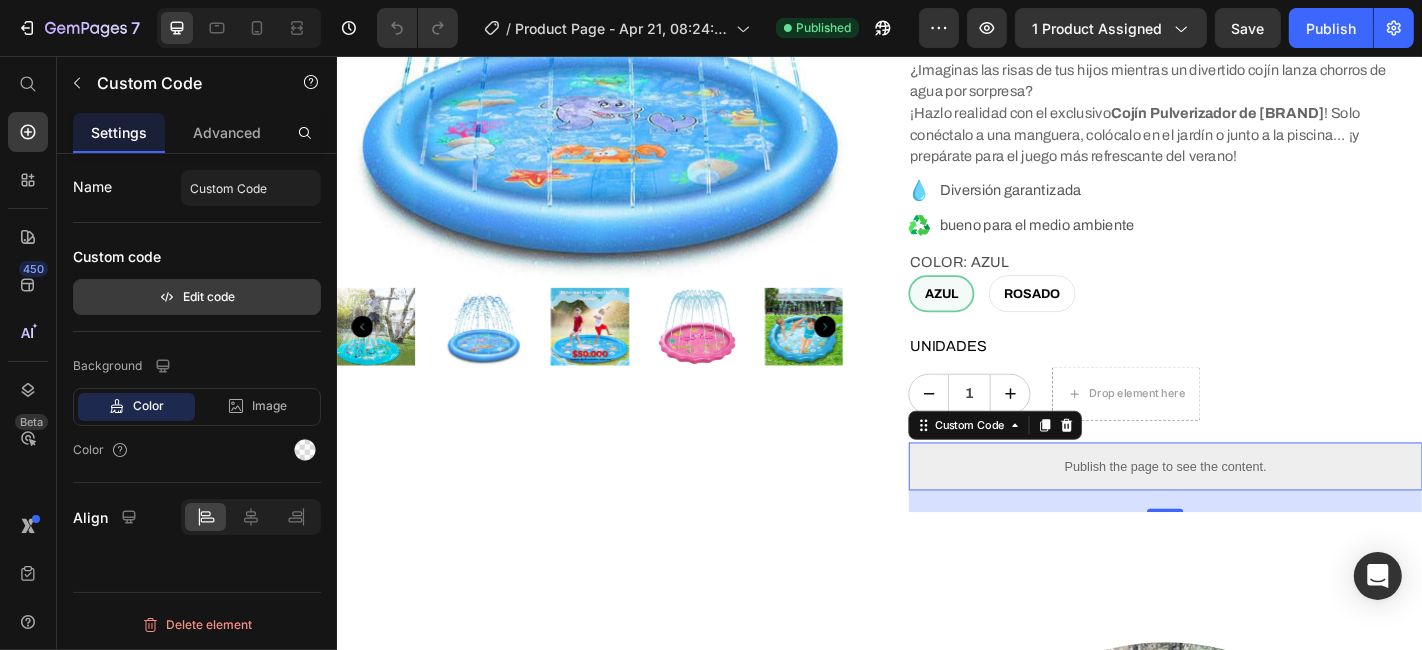 click on "Edit code" at bounding box center (197, 297) 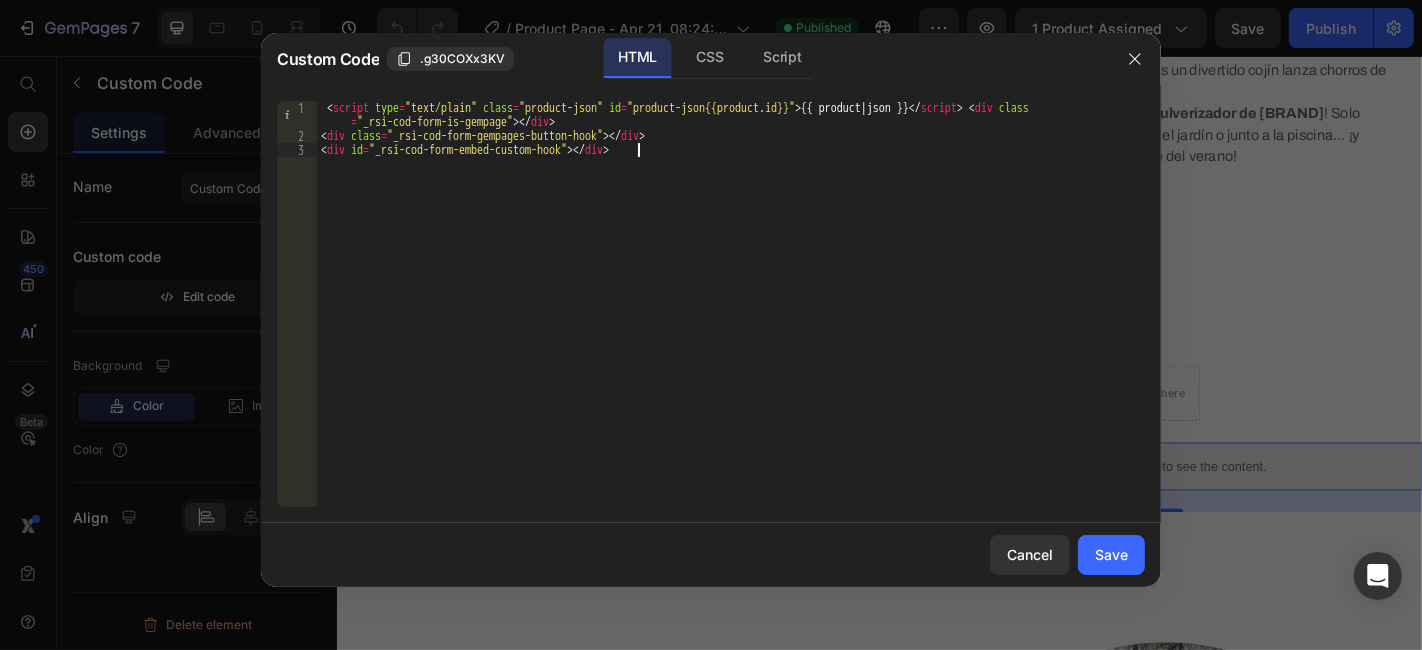 drag, startPoint x: 648, startPoint y: 152, endPoint x: 324, endPoint y: 105, distance: 327.3912 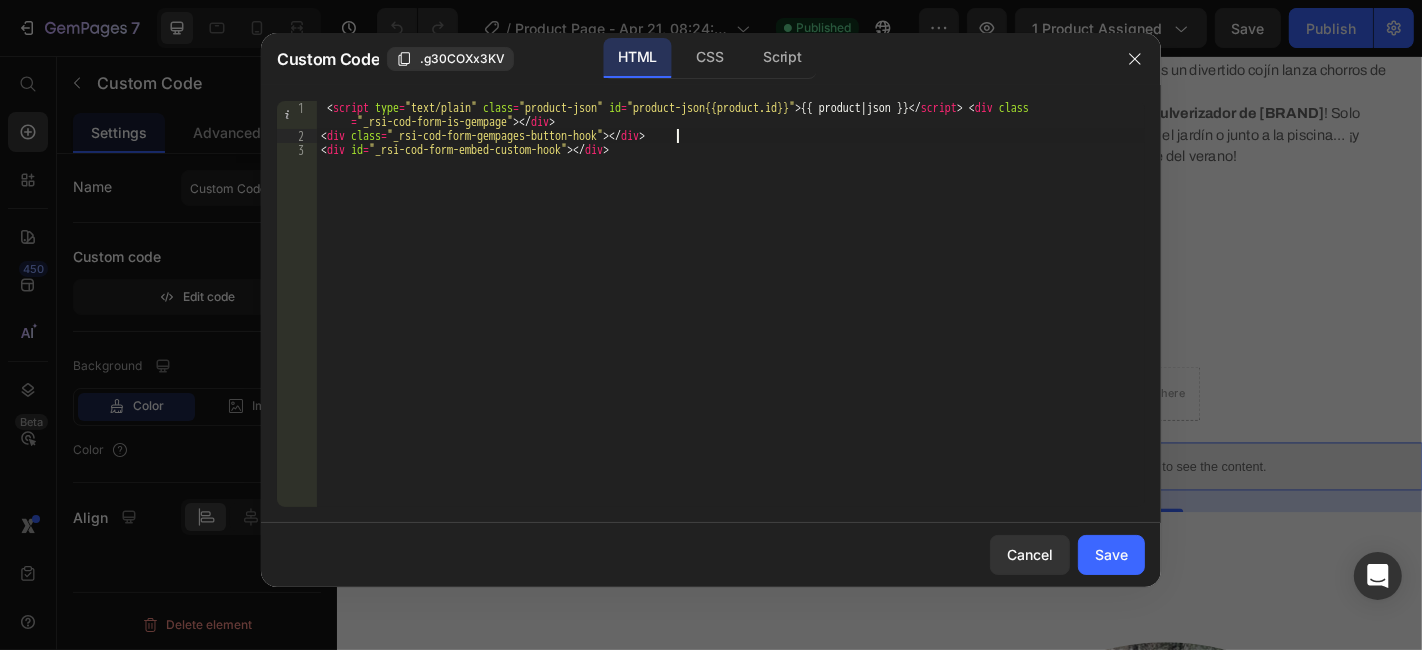 drag, startPoint x: 324, startPoint y: 105, endPoint x: 717, endPoint y: 139, distance: 394.468 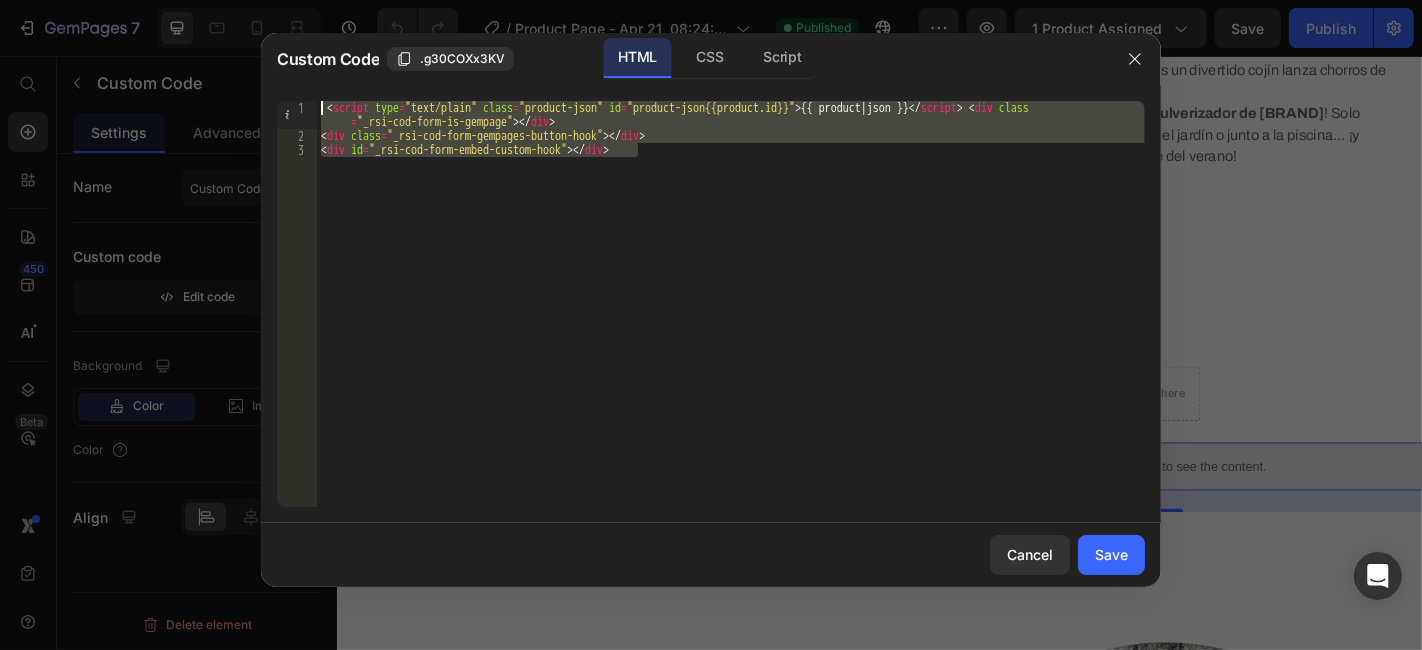 drag, startPoint x: 679, startPoint y: 147, endPoint x: 312, endPoint y: 100, distance: 369.99728 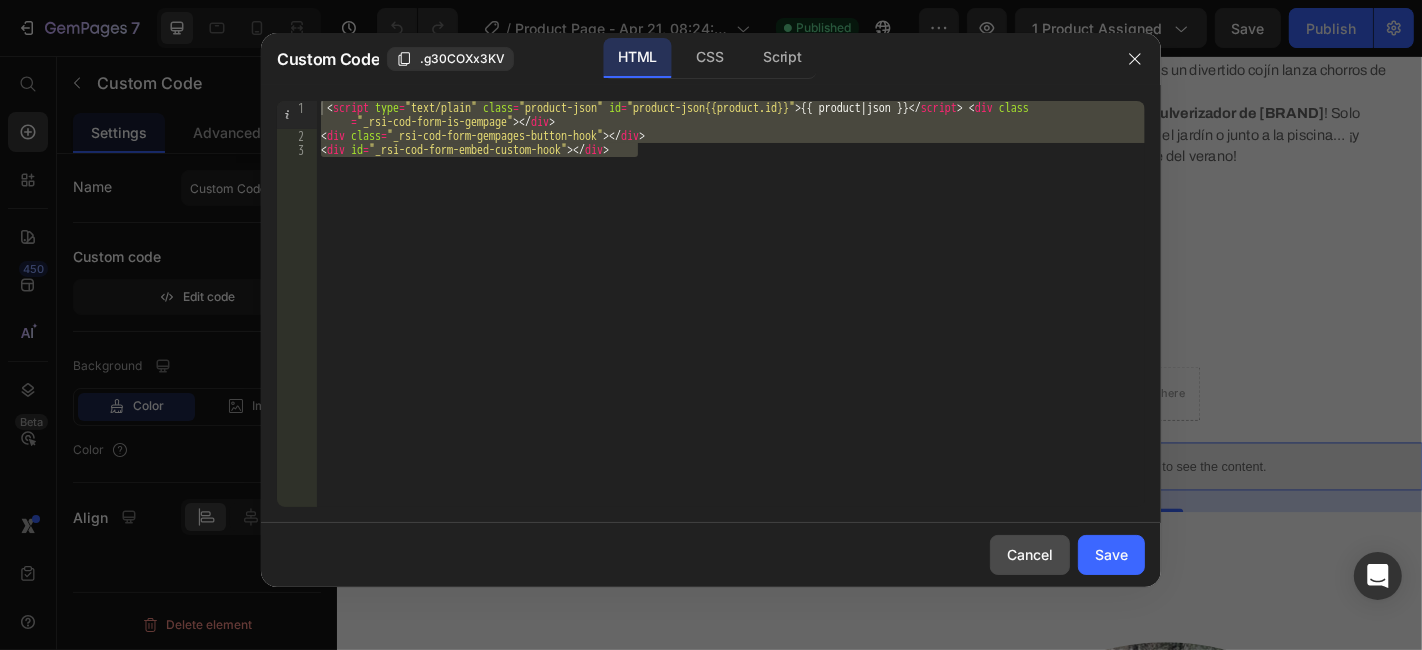 click on "Cancel" 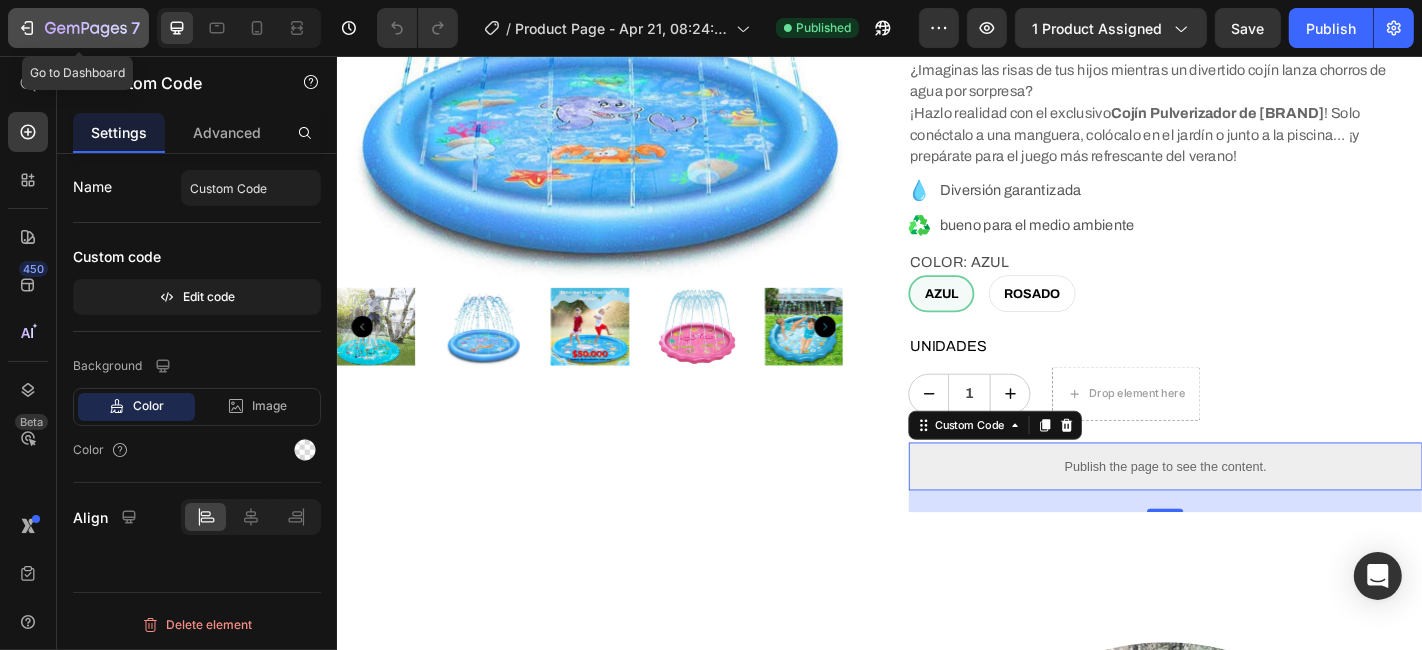 click on "7" at bounding box center [78, 28] 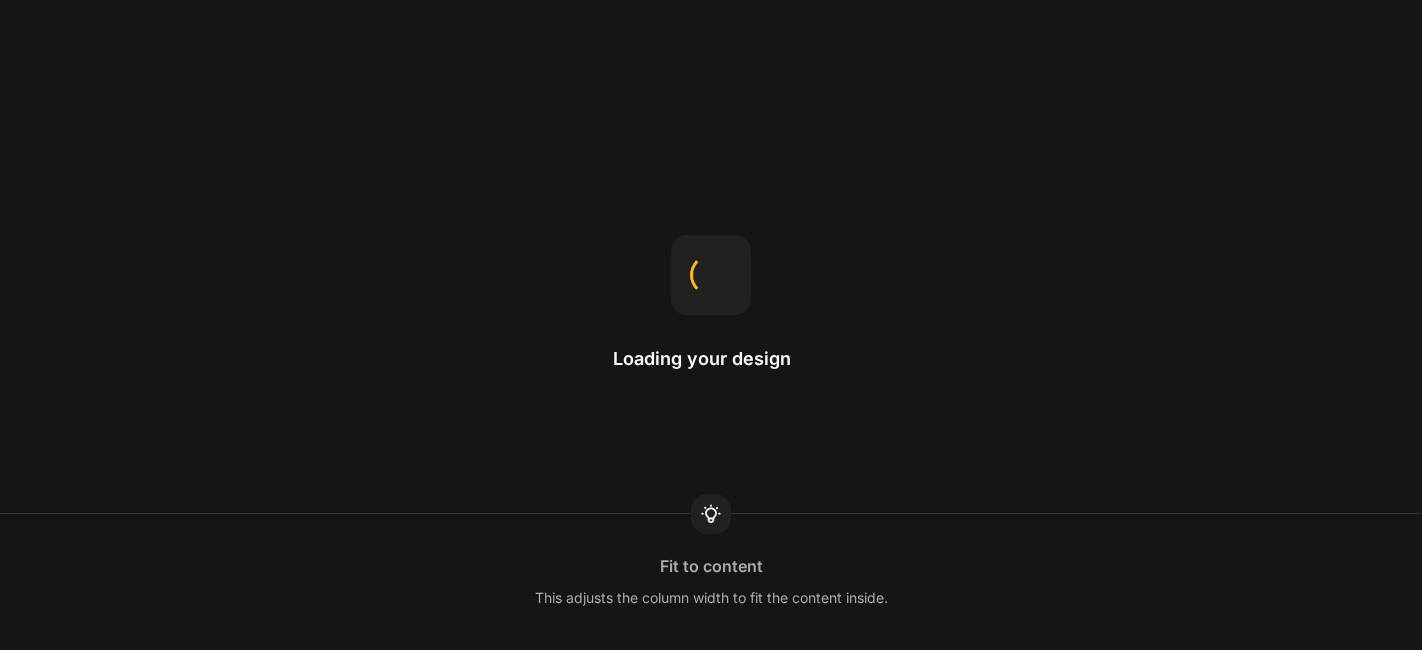 scroll, scrollTop: 0, scrollLeft: 0, axis: both 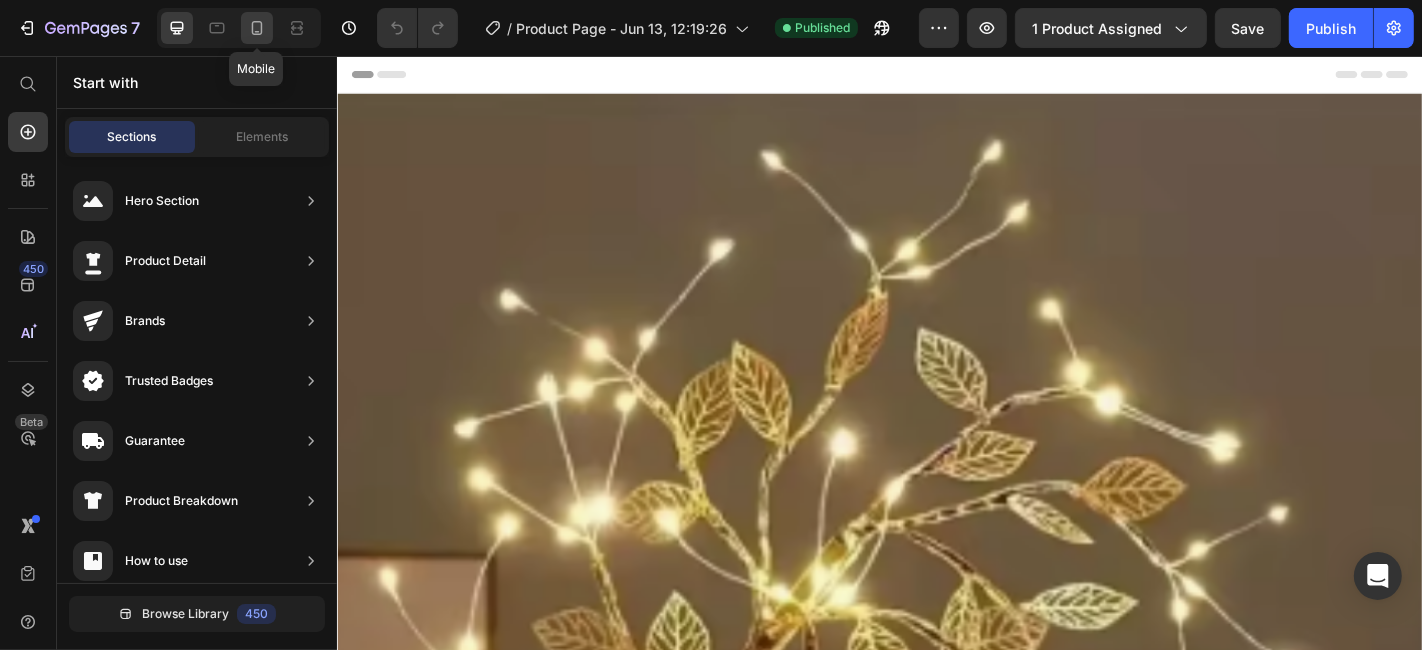 click 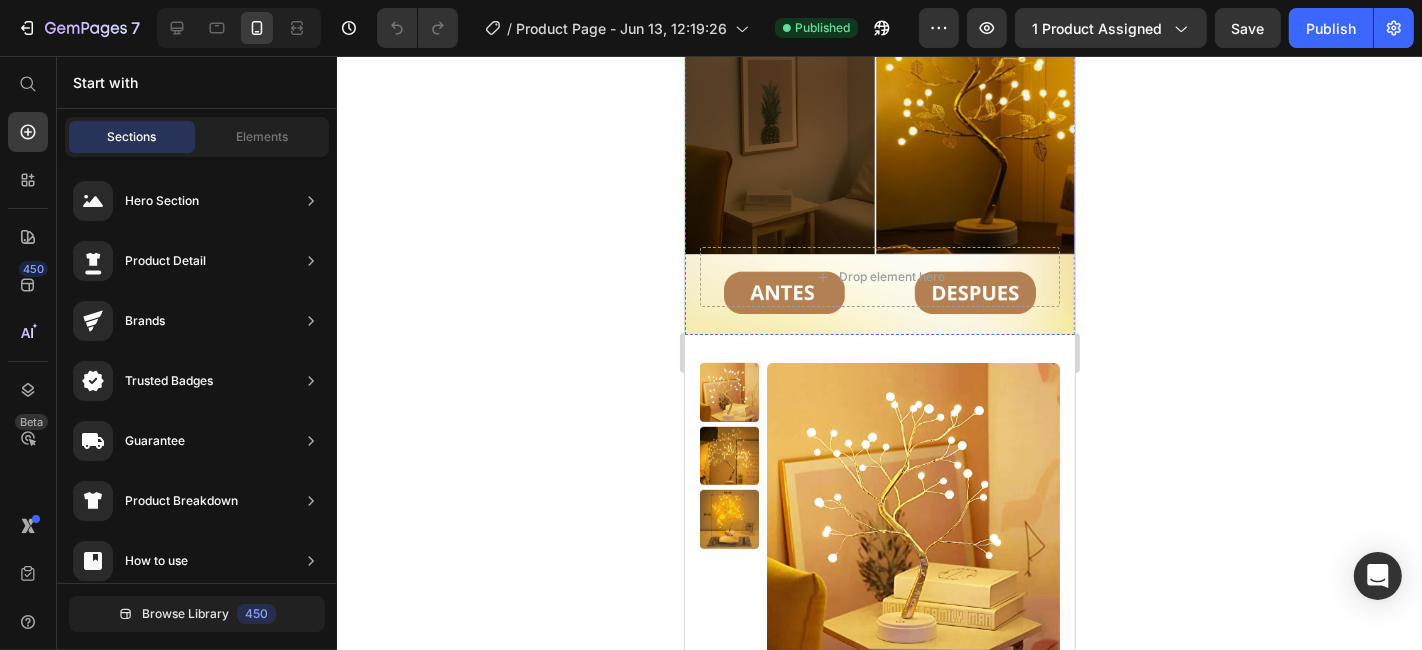 scroll, scrollTop: 700, scrollLeft: 0, axis: vertical 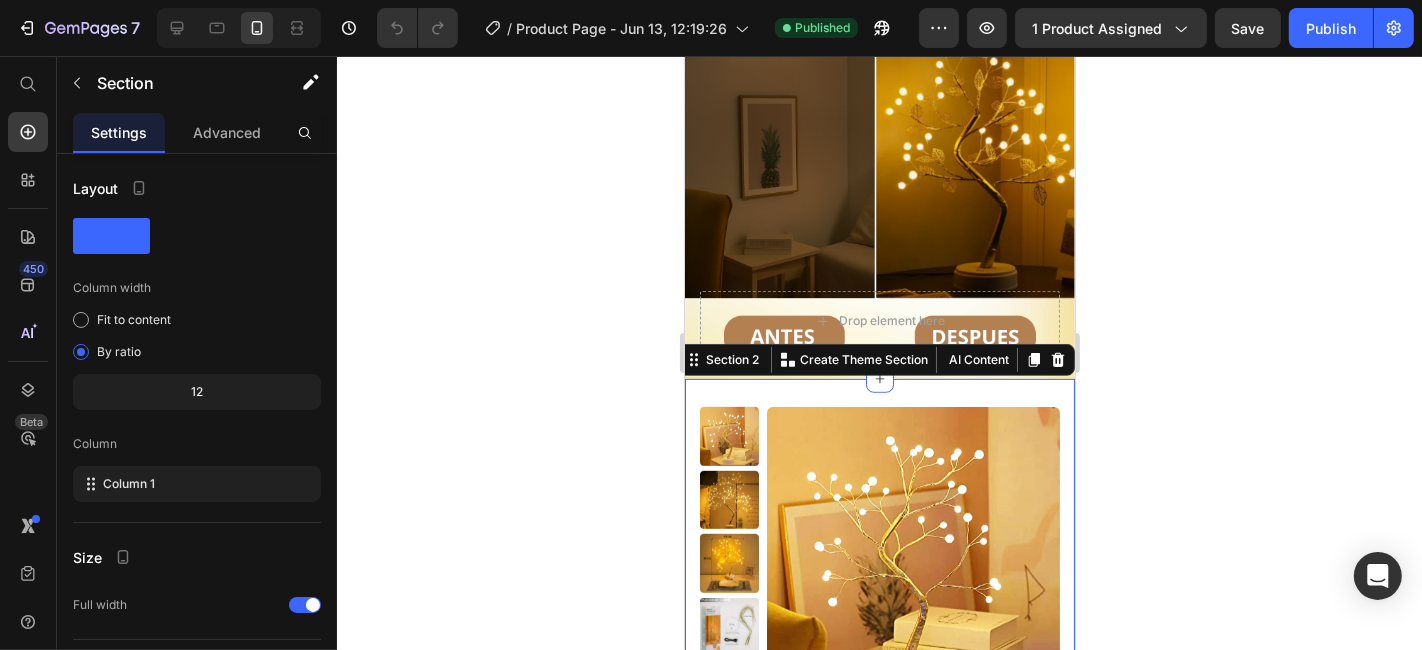 click on "Product Images LAMPARA DECORATIVA BONSAI Product Title Icon Icon Icon Icon Icon Icon List 2,500+ Verificado Text Block Row $80.000,00 Product Price $120.000,00 Product Price 33% off Product Badge Row 1 Product Quantity Row COMPRAR Add to Cart Row Row Product Section 2   You can create reusable sections Create Theme Section AI Content Write with GemAI What would you like to describe here? Tone and Voice Persuasive Product LAMPARA DECORATIVA BONSAI You can manage it in   Product element Show more Generate" at bounding box center [879, 672] 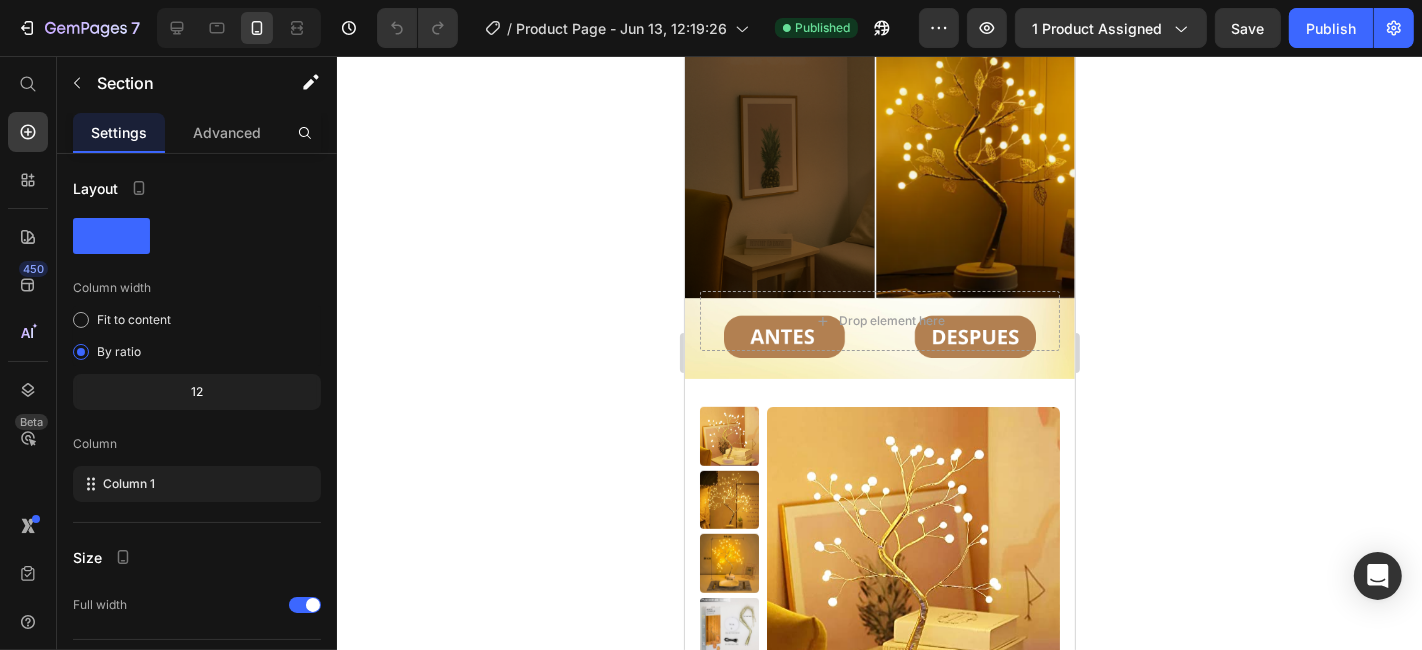 scroll, scrollTop: 174, scrollLeft: 0, axis: vertical 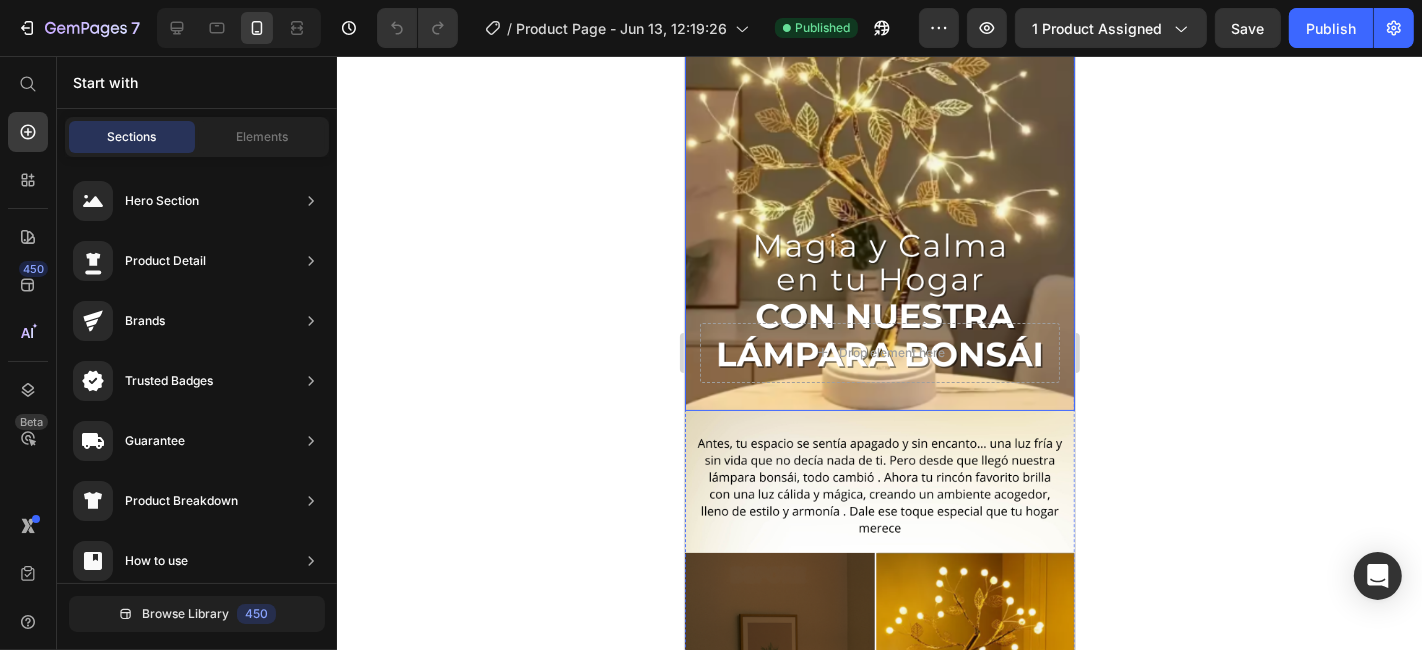click at bounding box center [879, 166] 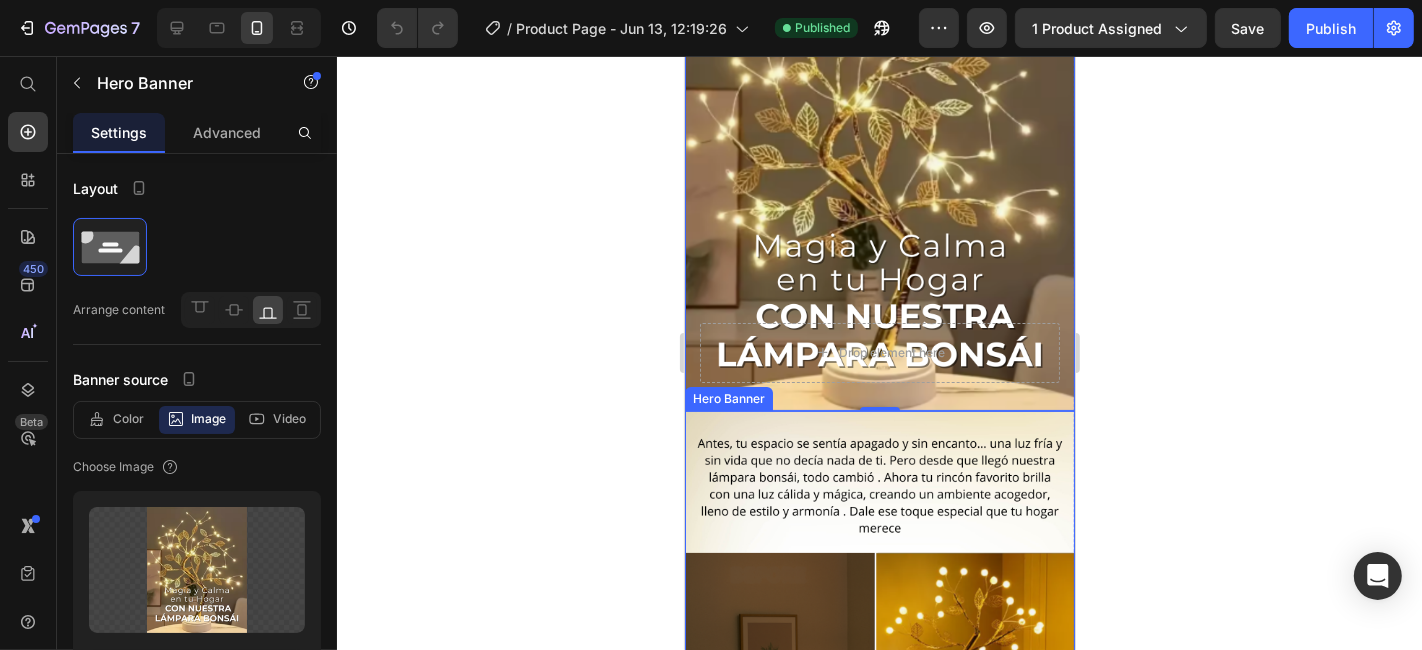 click at bounding box center [879, 654] 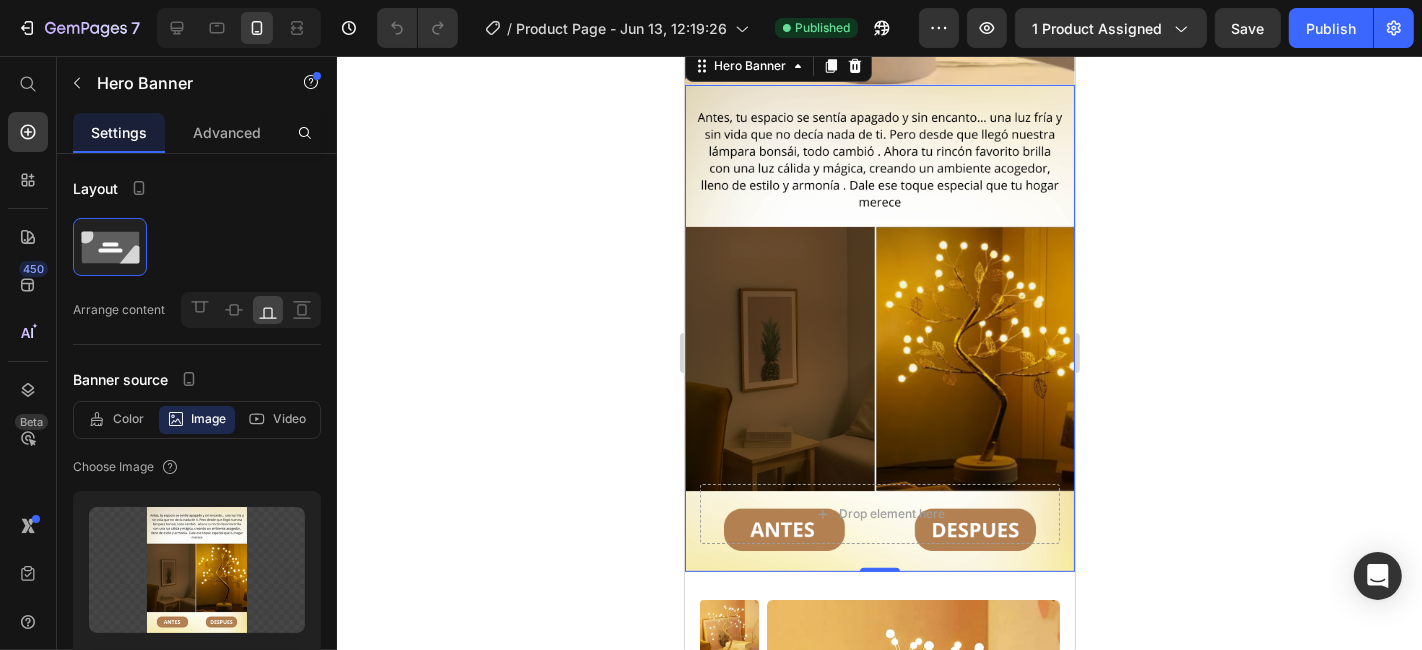 scroll, scrollTop: 554, scrollLeft: 0, axis: vertical 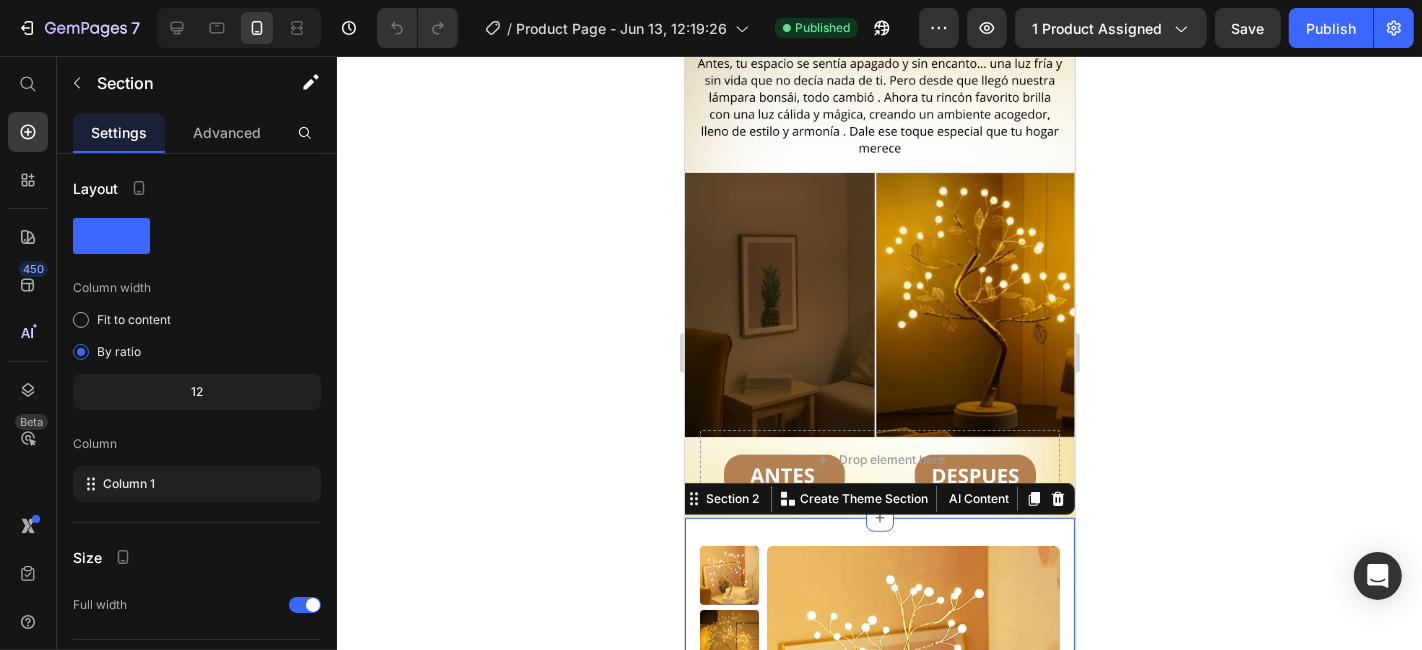 click on "Product Images LAMPARA DECORATIVA BONSAI Product Title Icon Icon Icon Icon Icon Icon List 2,500+ Verificado Text Block Row $80.000,00 Product Price $120.000,00 Product Price 33% off Product Badge Row 1 Product Quantity Row COMPRAR Add to Cart Row Row Product Section 2   You can create reusable sections Create Theme Section AI Content Write with GemAI What would you like to describe here? Tone and Voice Persuasive Product Show more Generate" at bounding box center [879, 811] 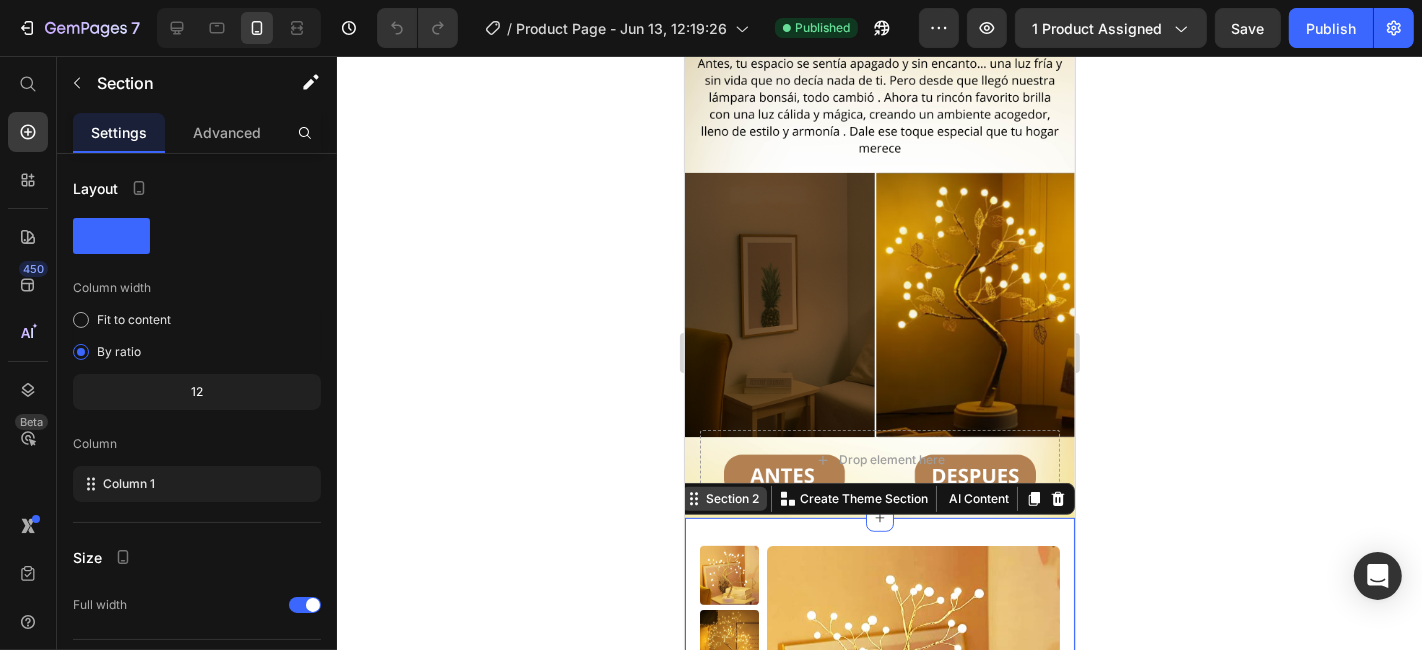 click on "Section 2" at bounding box center [731, 498] 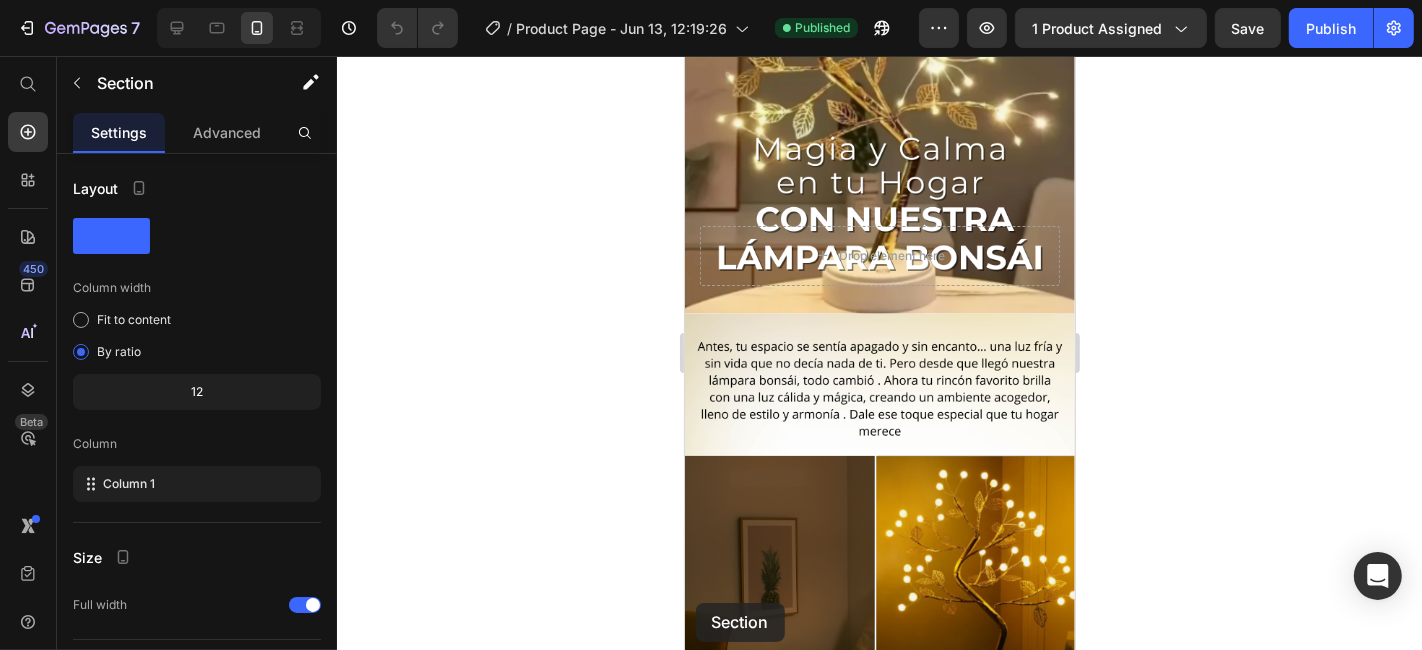 scroll, scrollTop: 297, scrollLeft: 0, axis: vertical 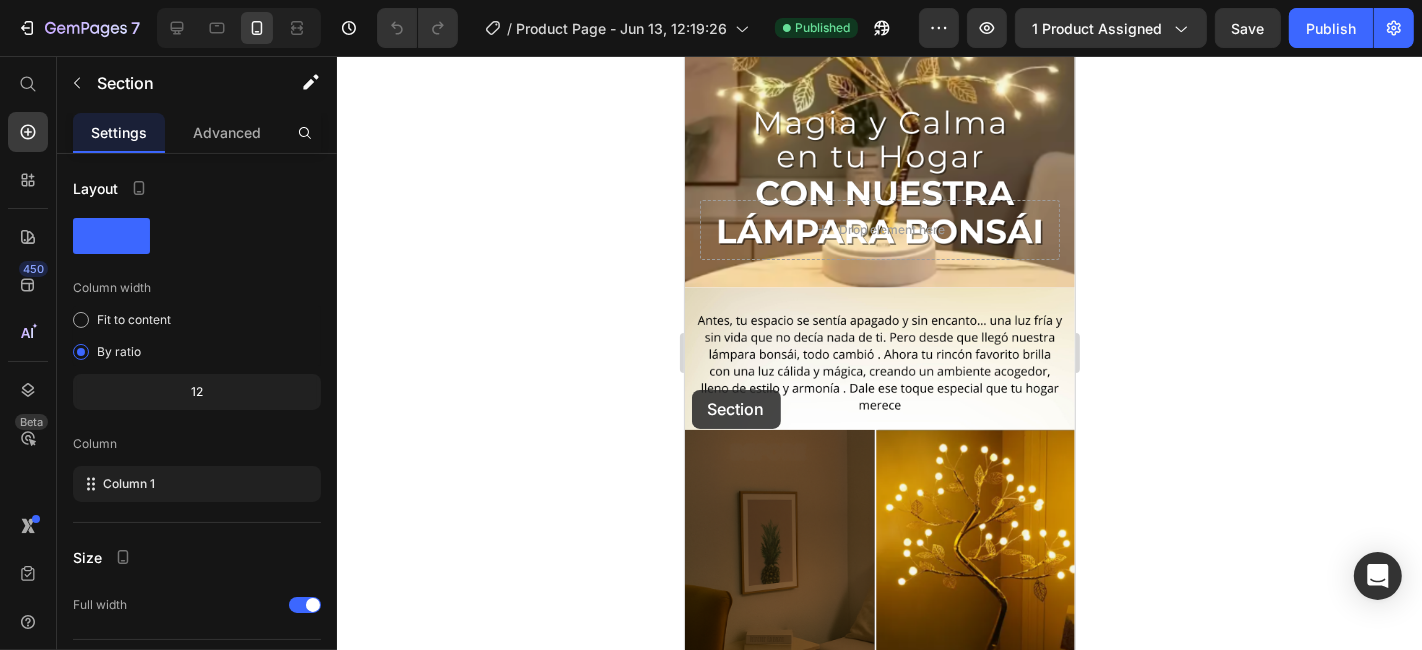 drag, startPoint x: 699, startPoint y: 459, endPoint x: 691, endPoint y: 389, distance: 70.45566 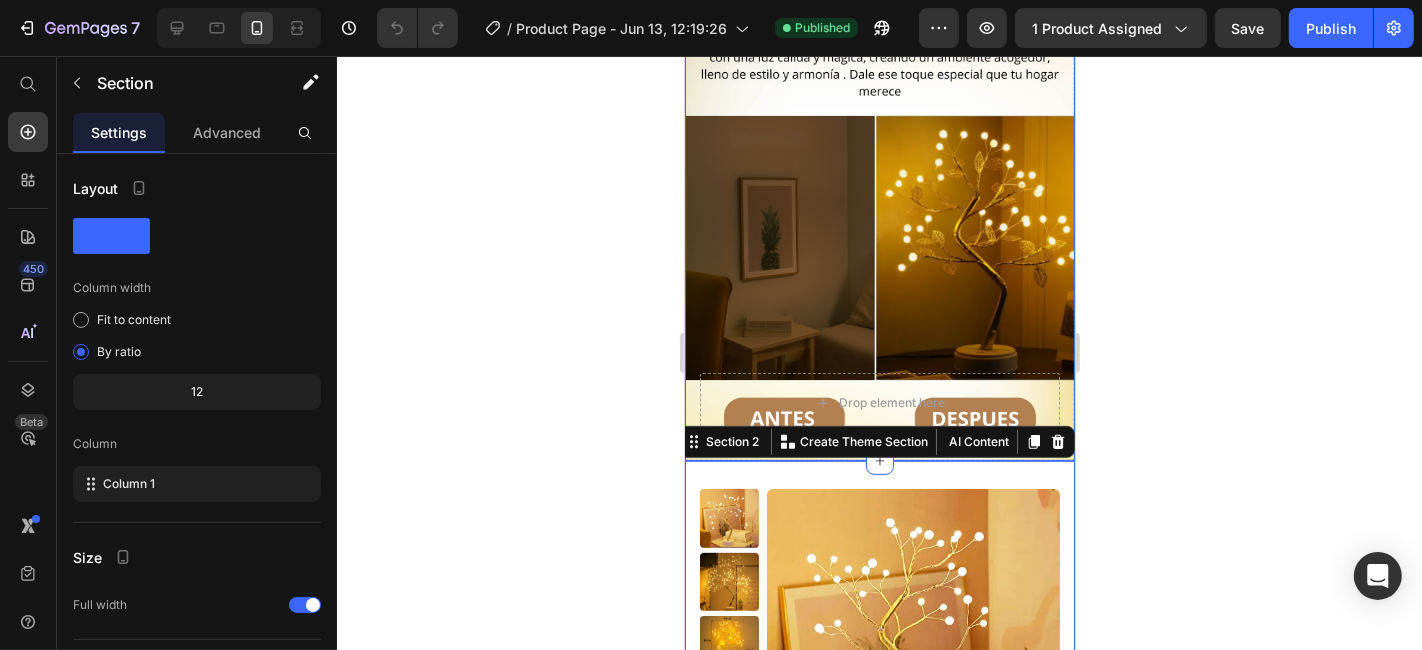 scroll, scrollTop: 613, scrollLeft: 0, axis: vertical 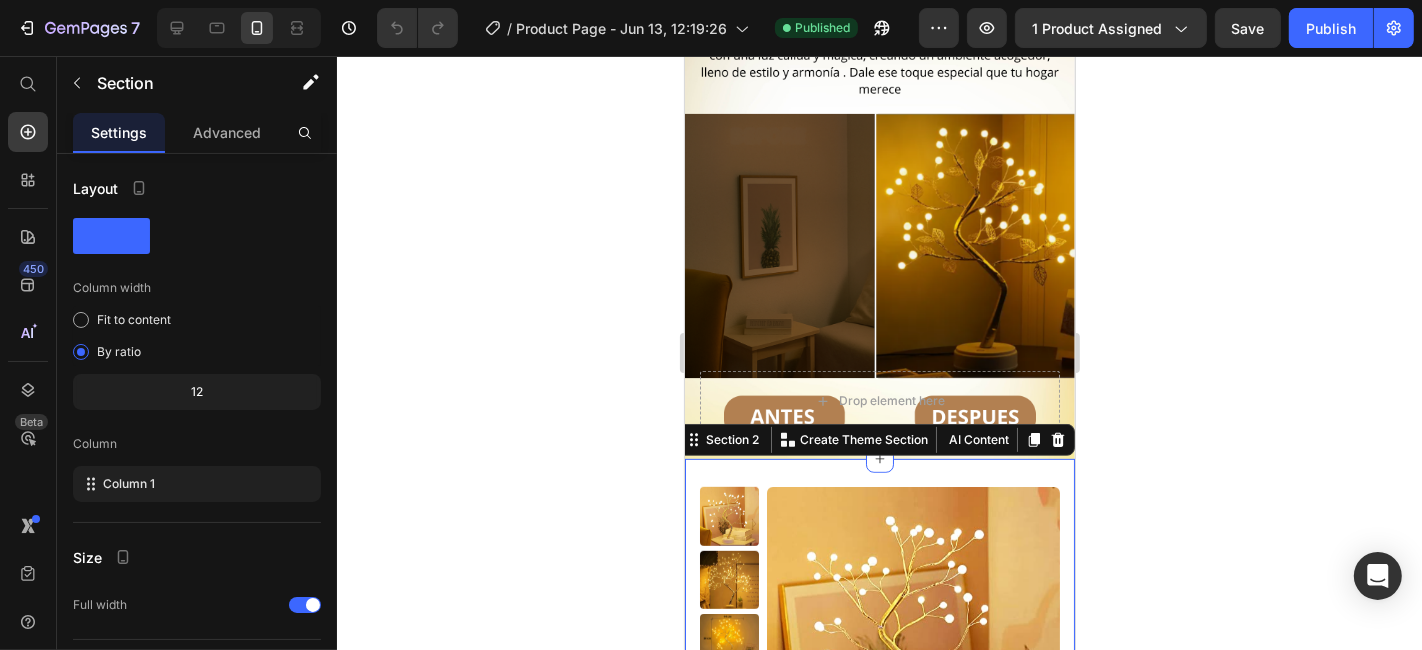 click on "Product Images LAMPARA DECORATIVA BONSAI Product Title Icon Icon Icon Icon Icon Icon List 2,500+ Verificado Text Block Row $80.000,00 Product Price $120.000,00 Product Price 33% off Product Badge Row 1 Product Quantity Row COMPRAR Add to Cart Row Row Product Section 2   You can create reusable sections Create Theme Section AI Content Write with GemAI What would you like to describe here? Tone and Voice Persuasive Product LAMPARA DECORATIVA BONSAI You can manage it in   Product element Show more Generate" at bounding box center [879, 752] 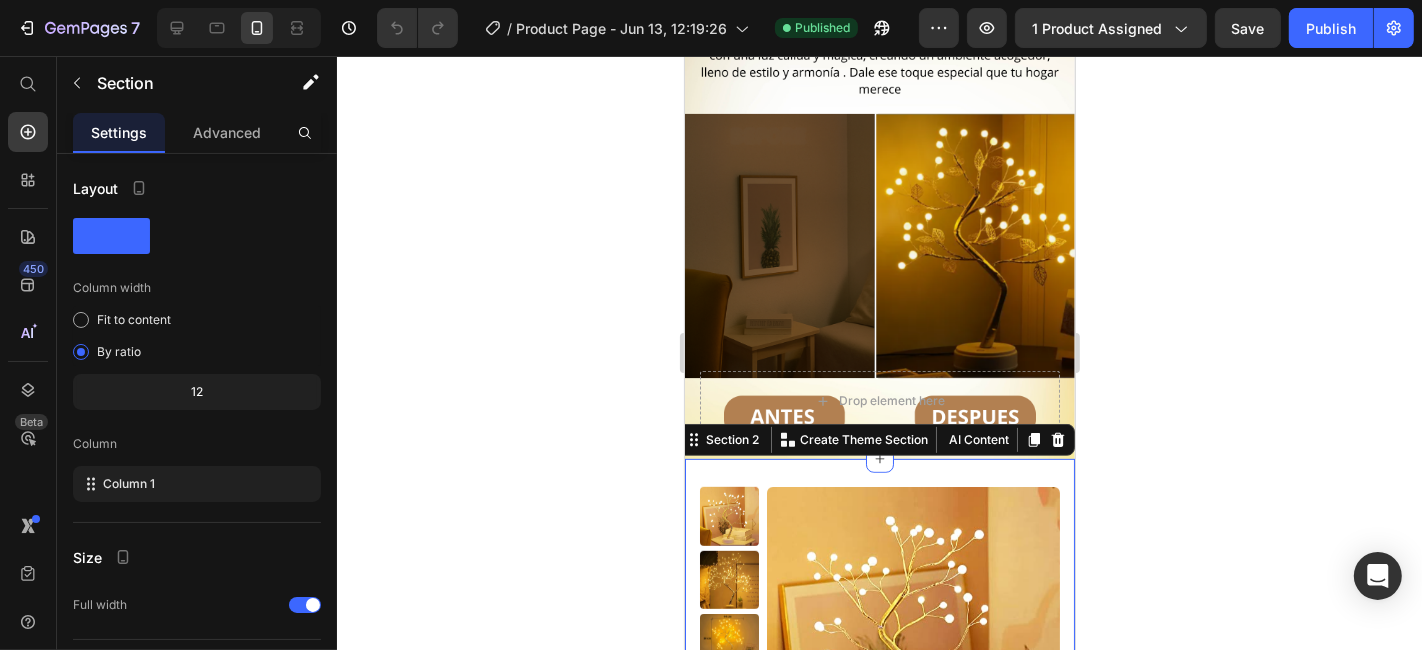 click on "Product Images LAMPARA DECORATIVA BONSAI Product Title Icon Icon Icon Icon Icon Icon List 2,500+ Verificado Text Block Row $80.000,00 Product Price $120.000,00 Product Price 33% off Product Badge Row 1 Product Quantity Row COMPRAR Add to Cart Row Row Product Section 2   You can create reusable sections Create Theme Section AI Content Write with GemAI What would you like to describe here? Tone and Voice Persuasive Product LAMPARA DECORATIVA BONSAI You can manage it in   Product element Show more Generate" at bounding box center [879, 752] 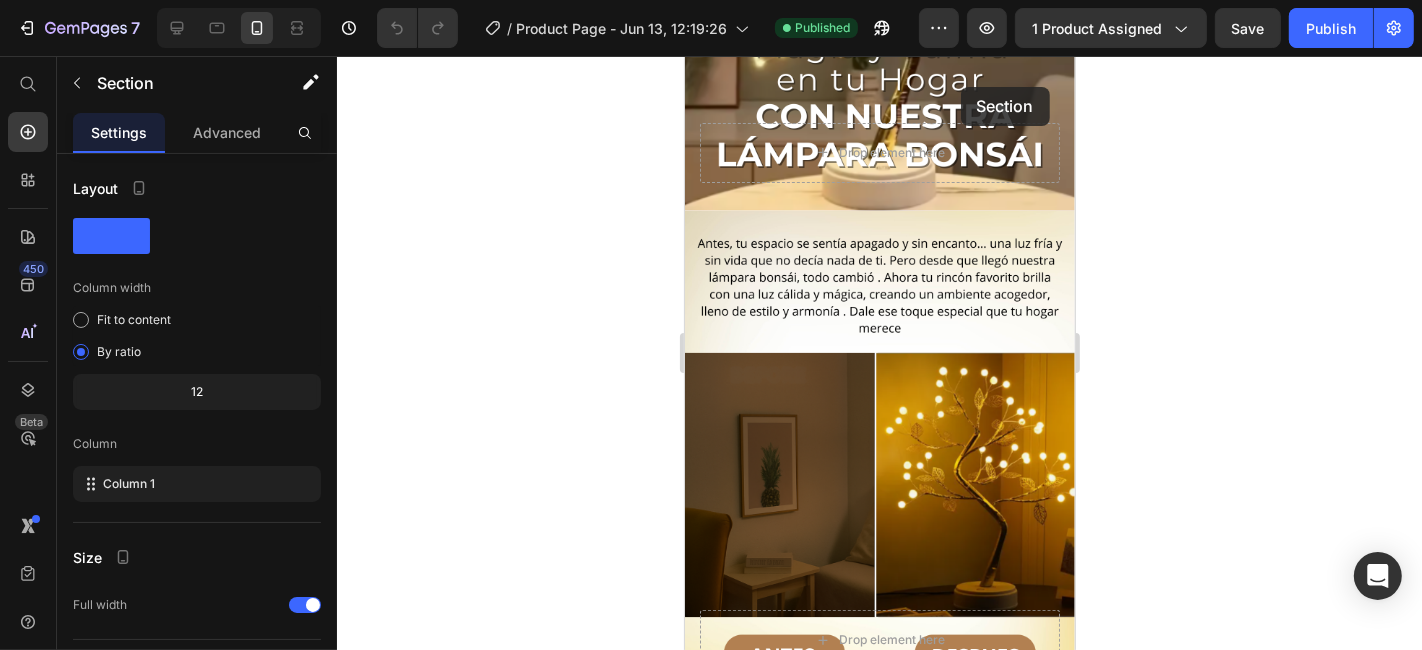 scroll, scrollTop: 314, scrollLeft: 0, axis: vertical 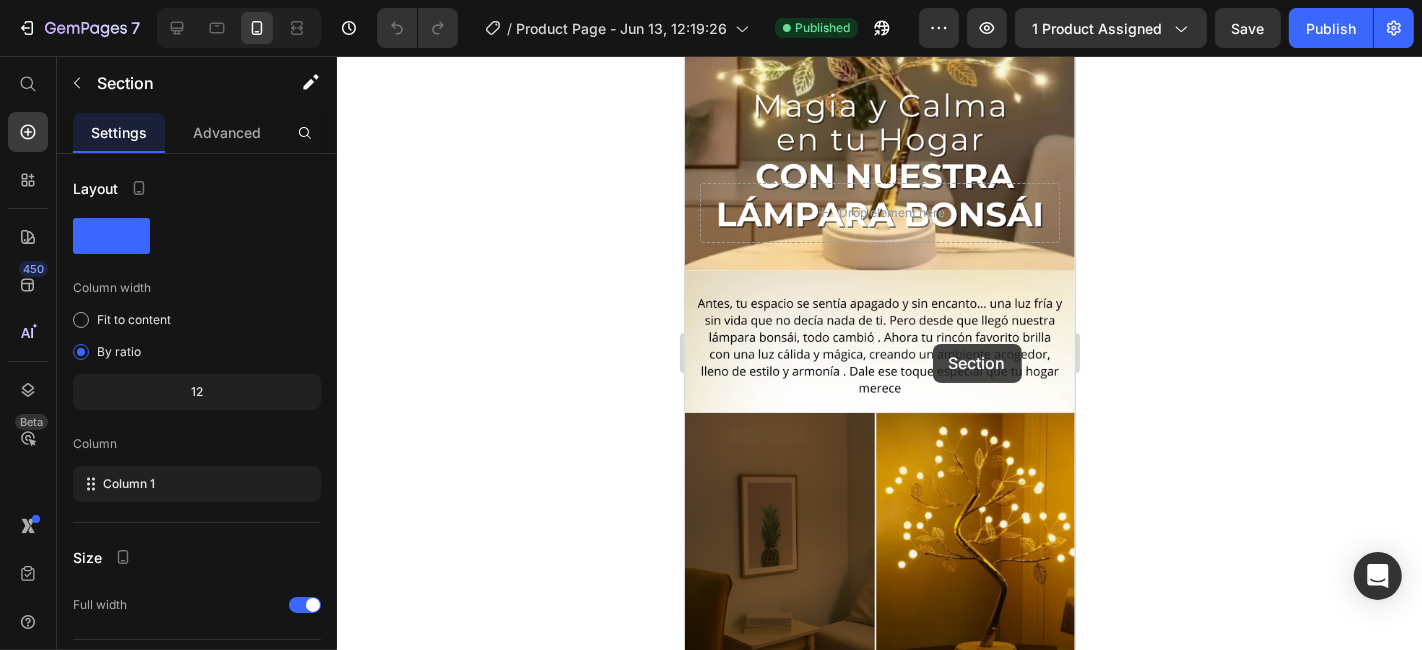 drag, startPoint x: 1027, startPoint y: 427, endPoint x: 932, endPoint y: 343, distance: 126.81088 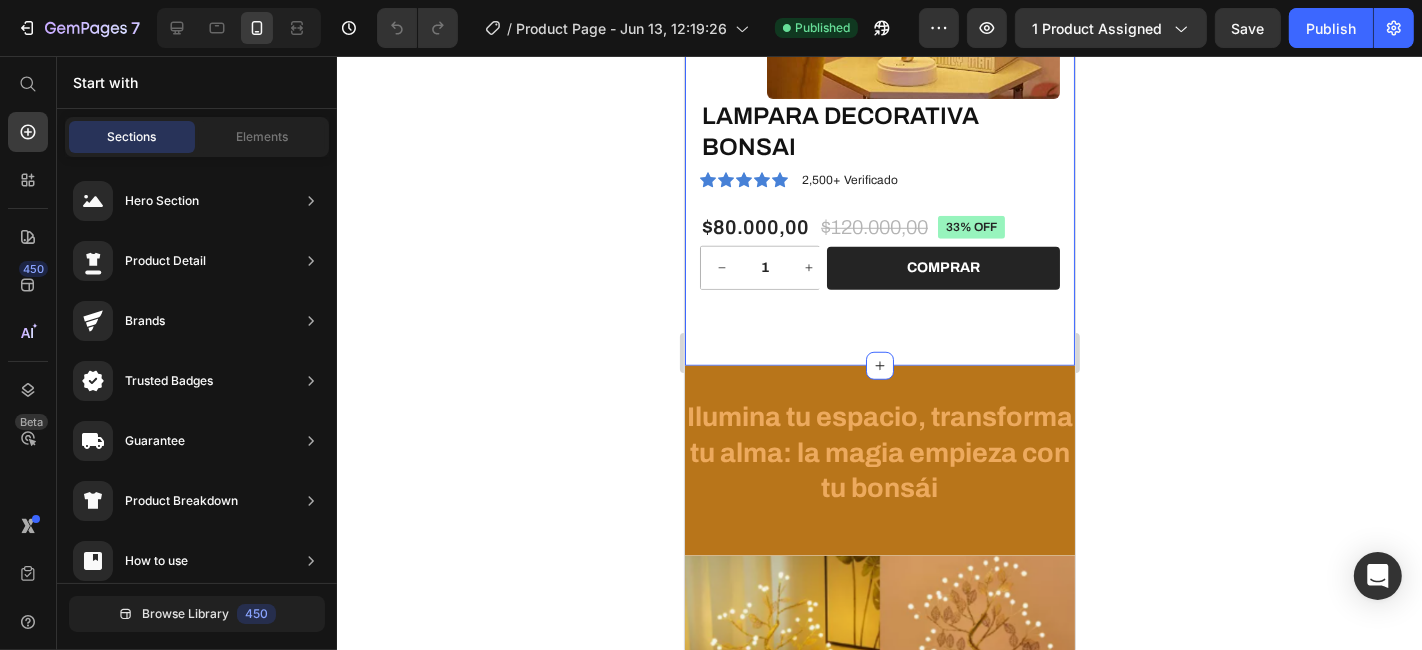 scroll, scrollTop: 1302, scrollLeft: 0, axis: vertical 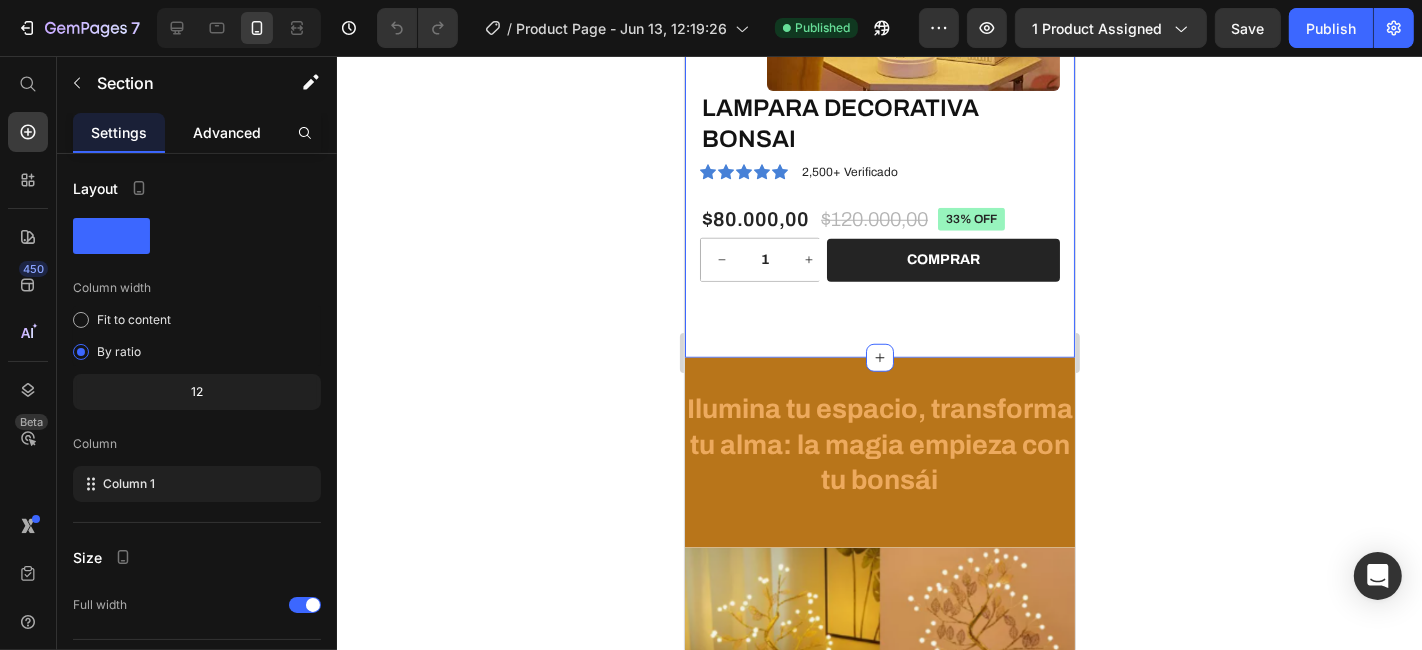 click on "Advanced" at bounding box center [227, 132] 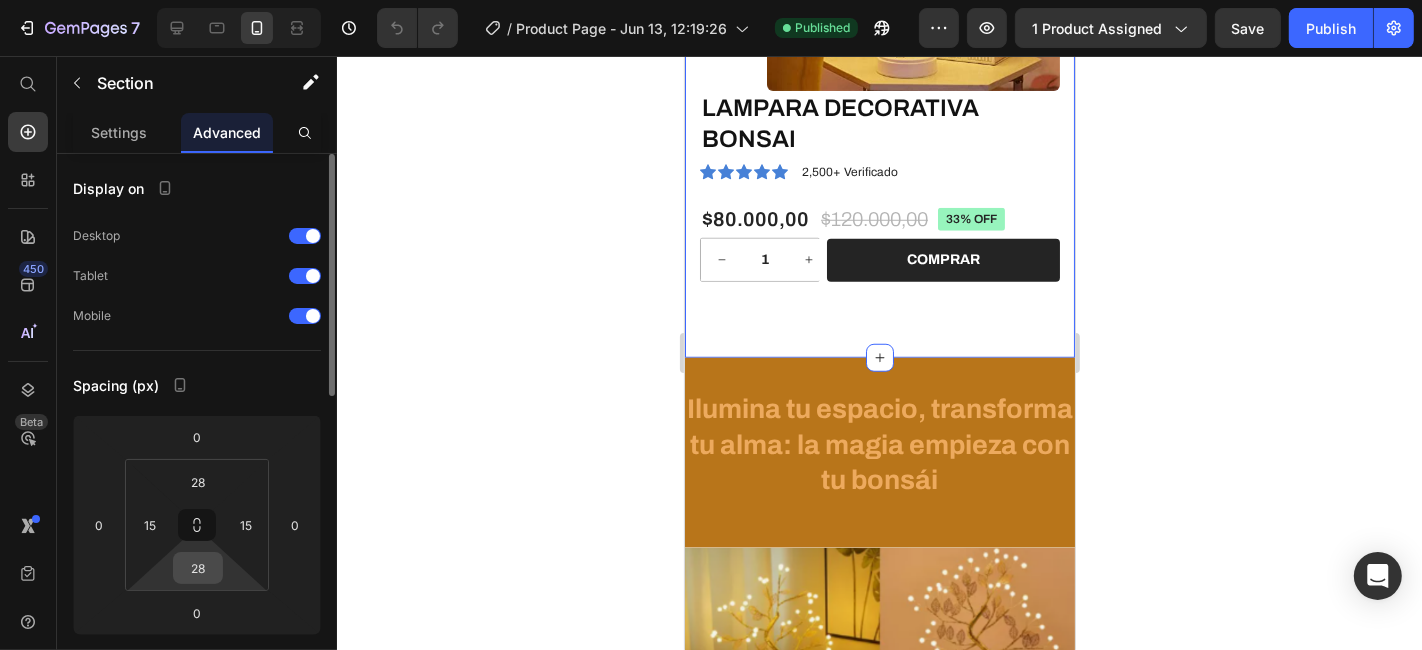 click on "28" at bounding box center [198, 568] 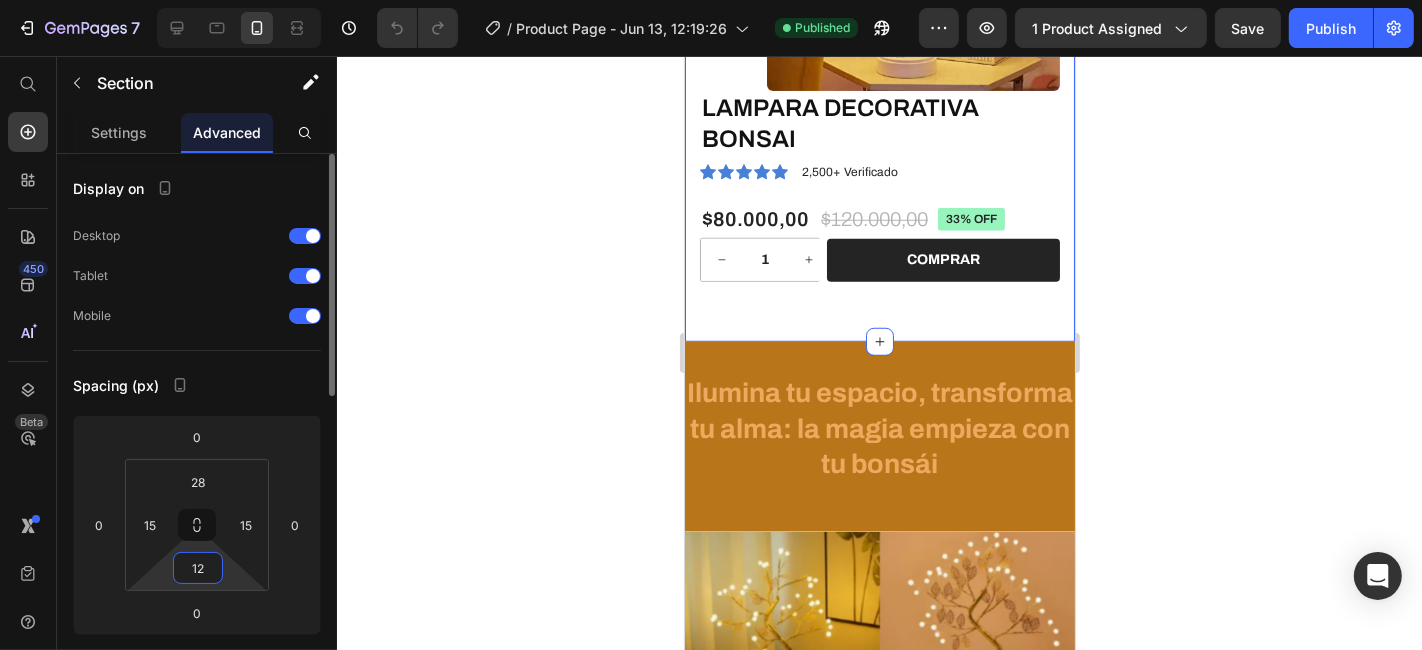 type on "1" 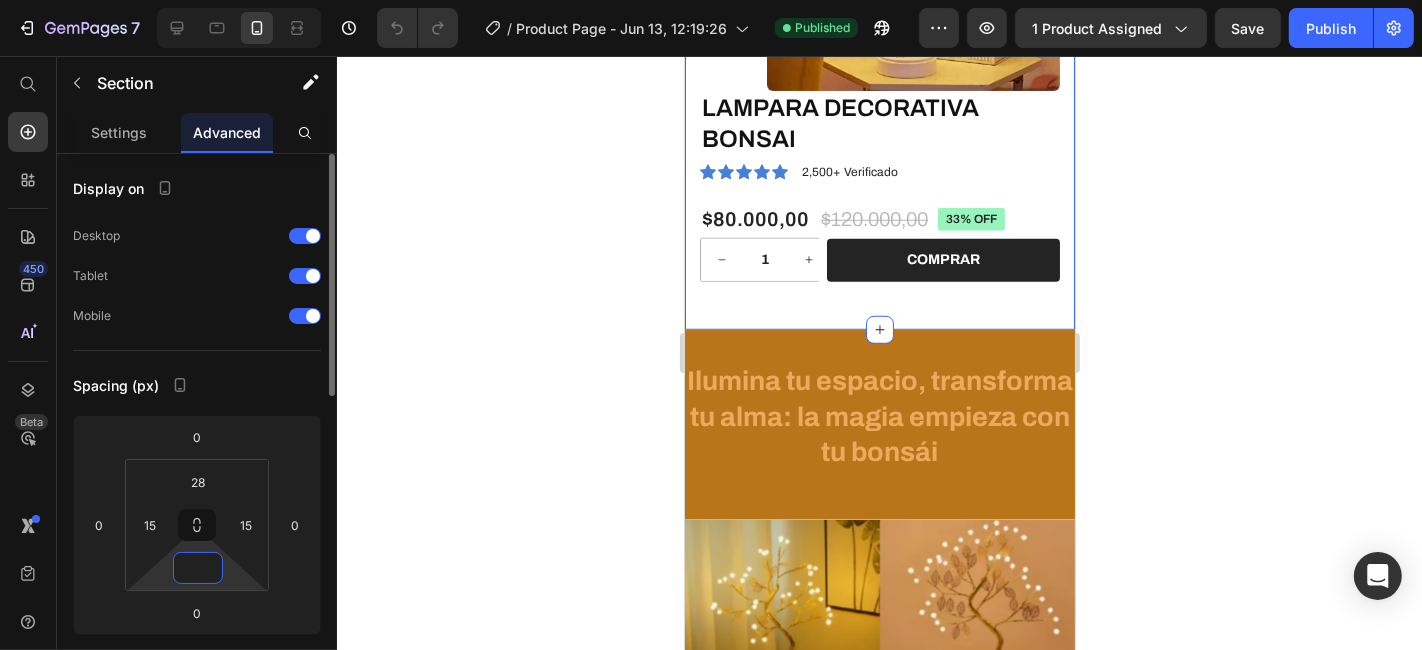 type on "2" 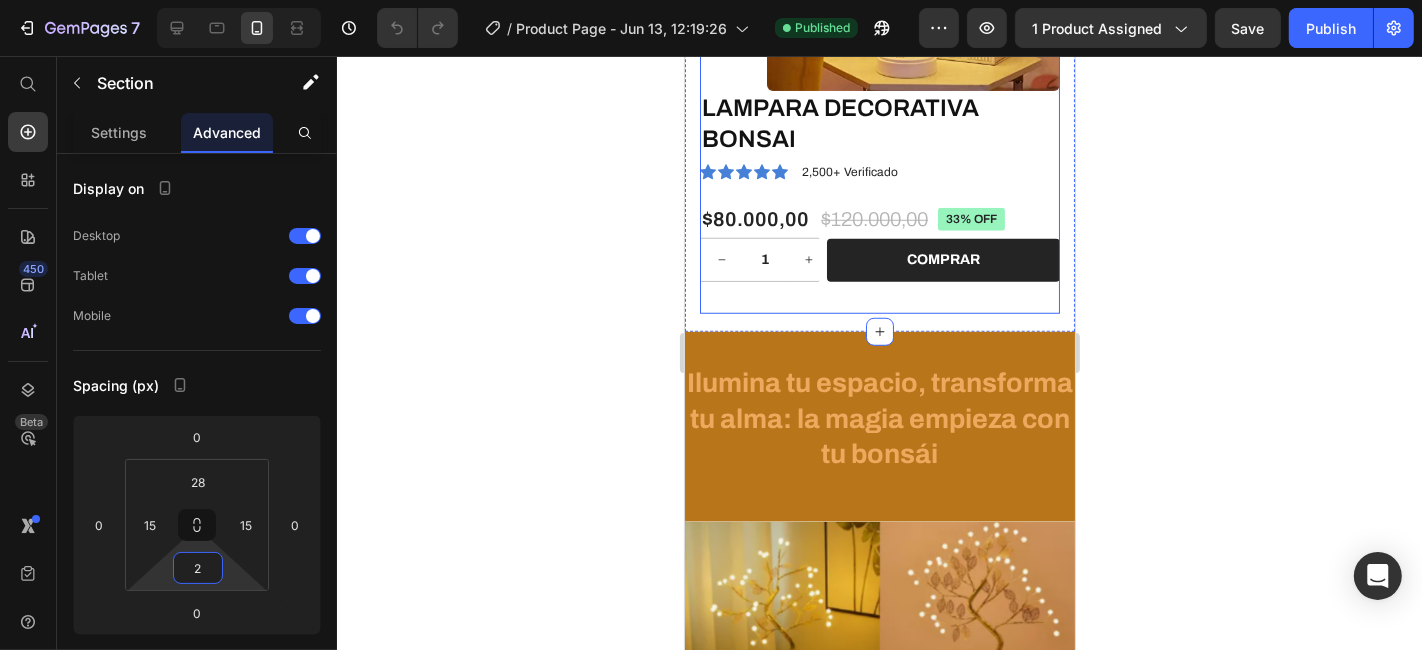 click on "LAMPARA DECORATIVA BONSAI Product Title Icon Icon Icon Icon Icon Icon List 2,500+ Verificado Text Block Row $80.000,00 Product Price $120.000,00 Product Price 33% off Product Badge Row 1 Product Quantity Row COMPRAR Add to Cart Row" at bounding box center [879, 193] 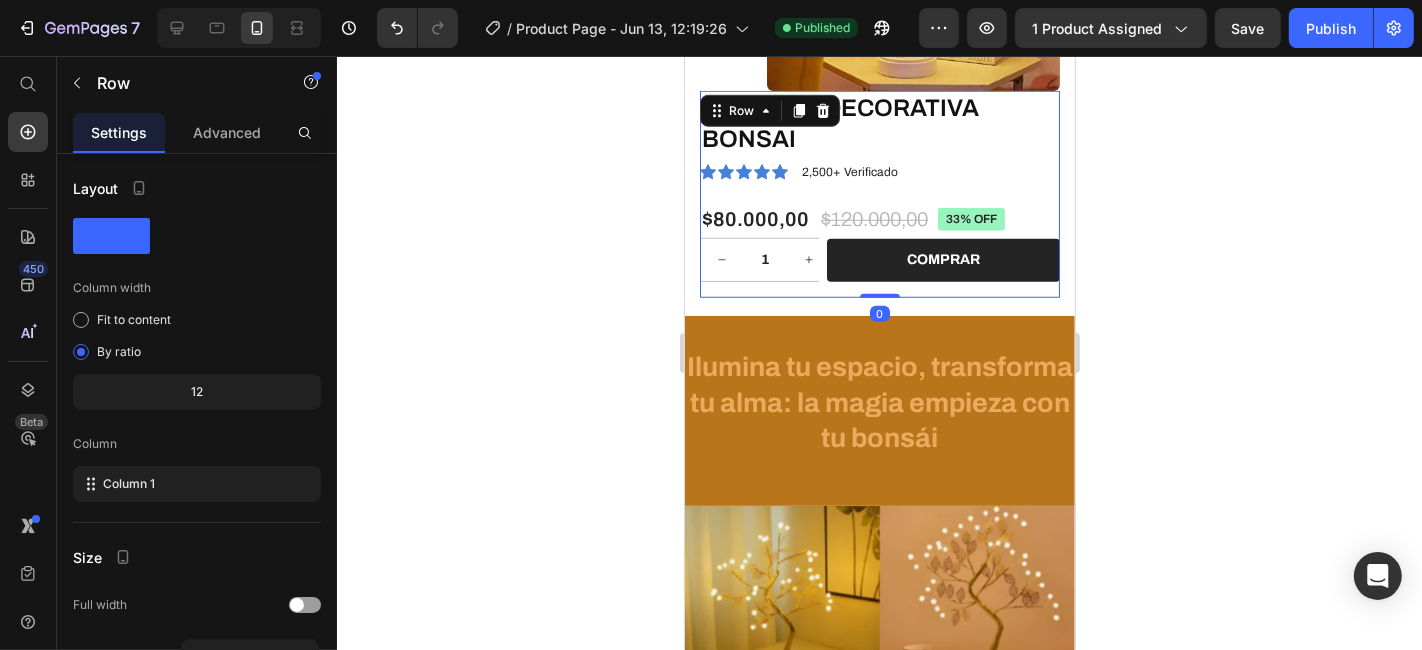 drag, startPoint x: 866, startPoint y: 266, endPoint x: 869, endPoint y: 244, distance: 22.203604 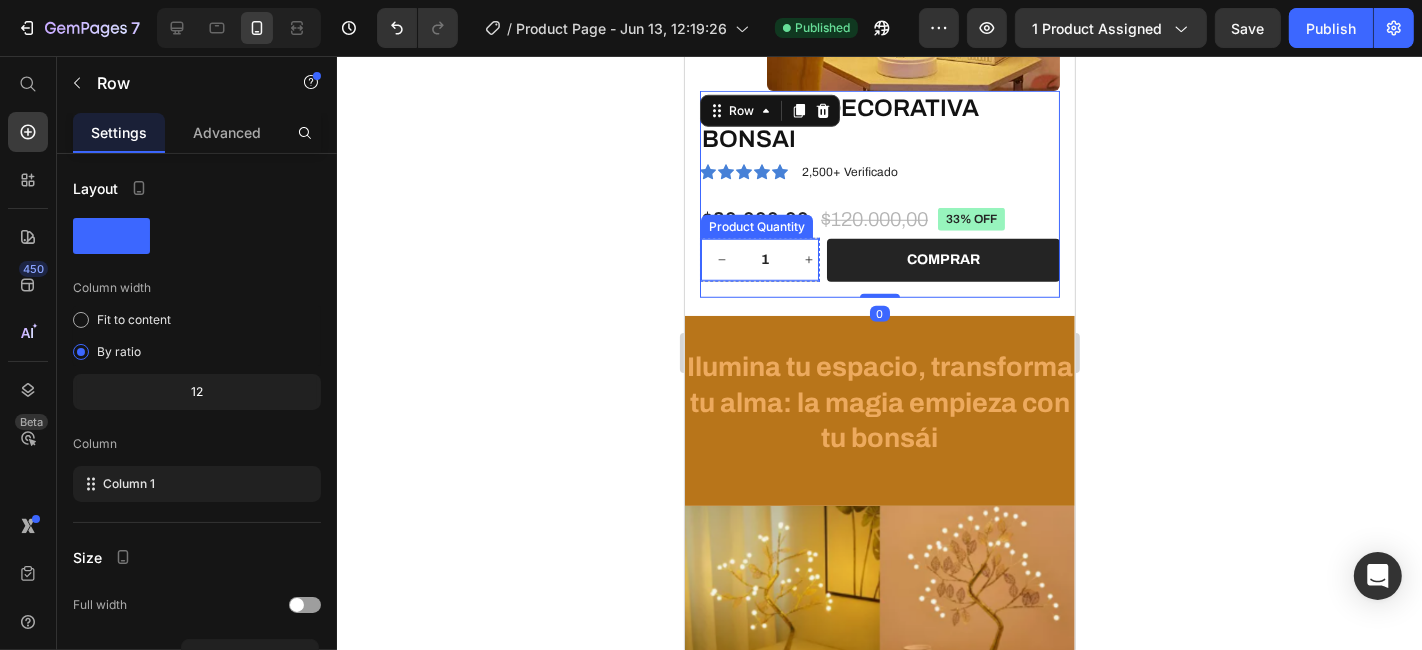 click at bounding box center (808, 259) 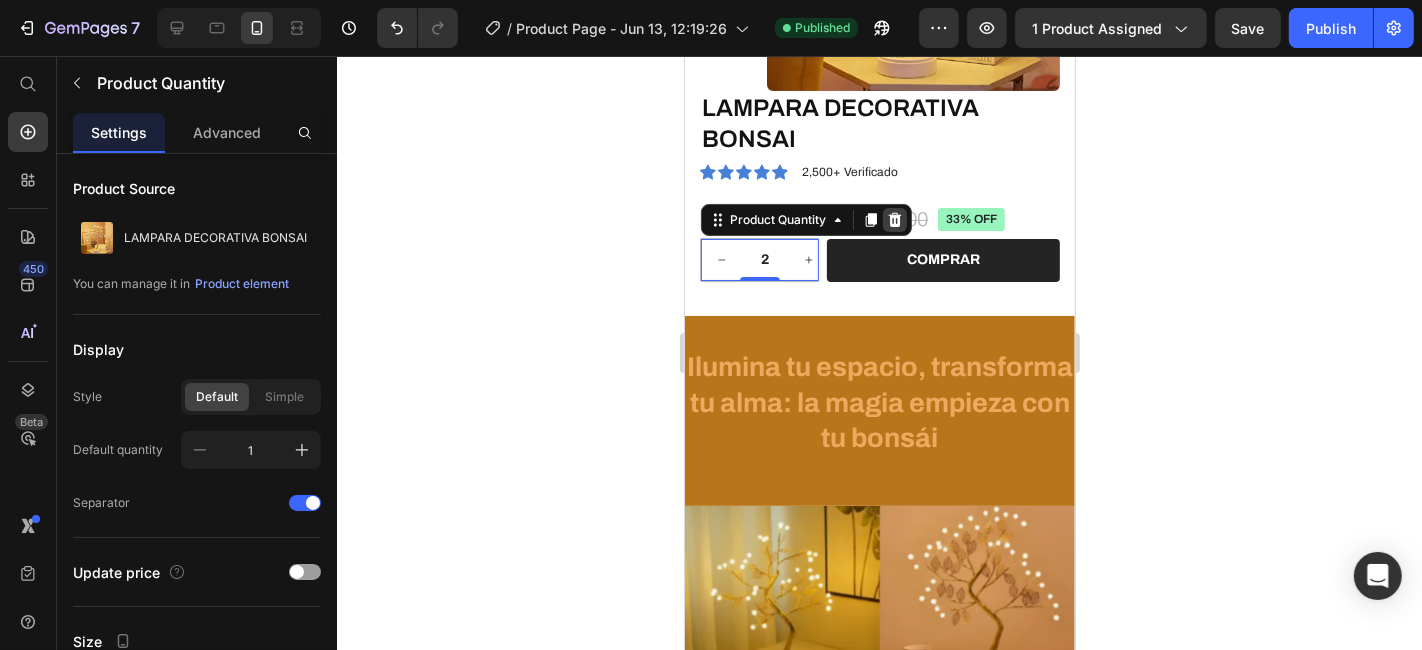 click 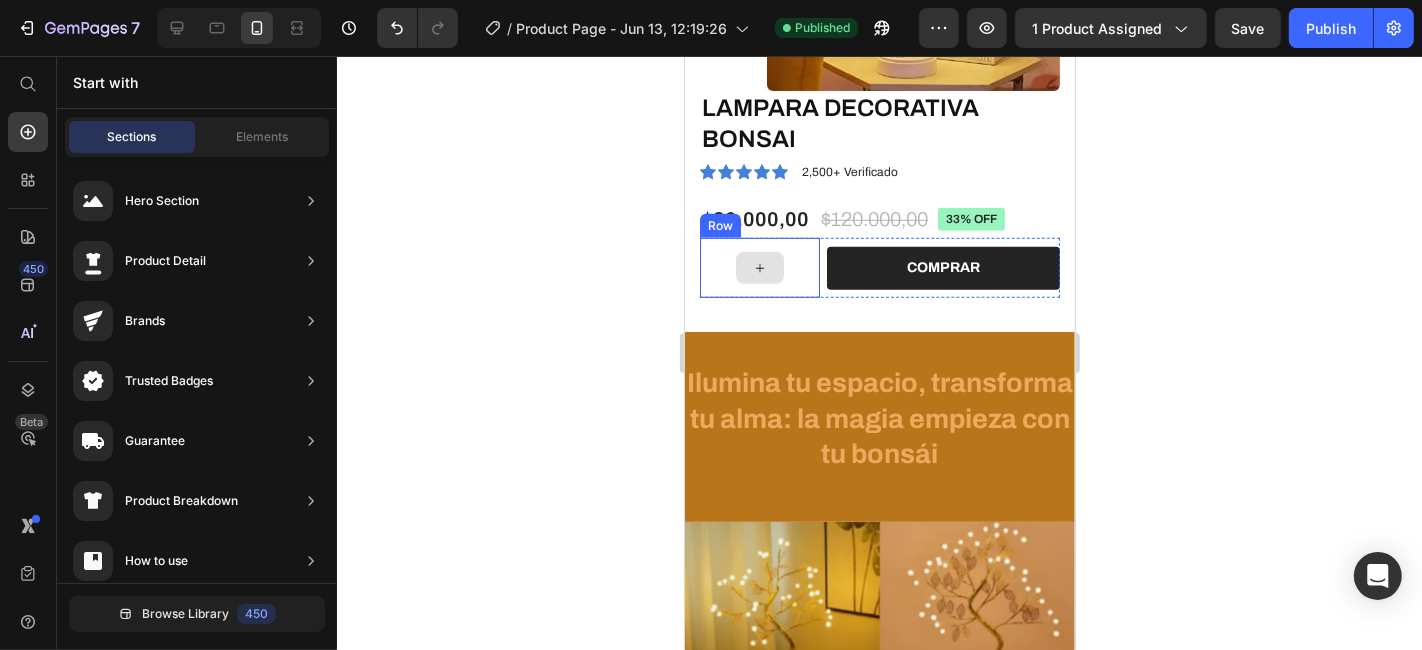 click at bounding box center [759, 267] 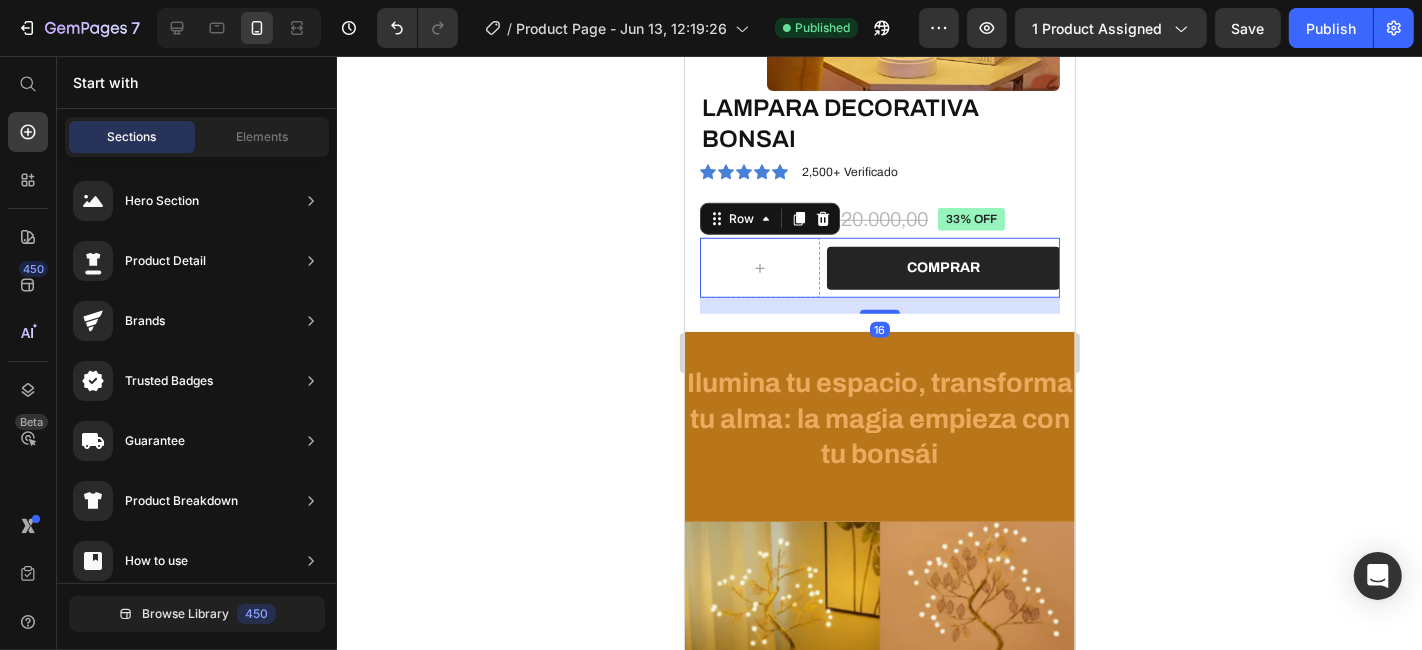click on "COMPRAR Add to Cart" at bounding box center [942, 267] 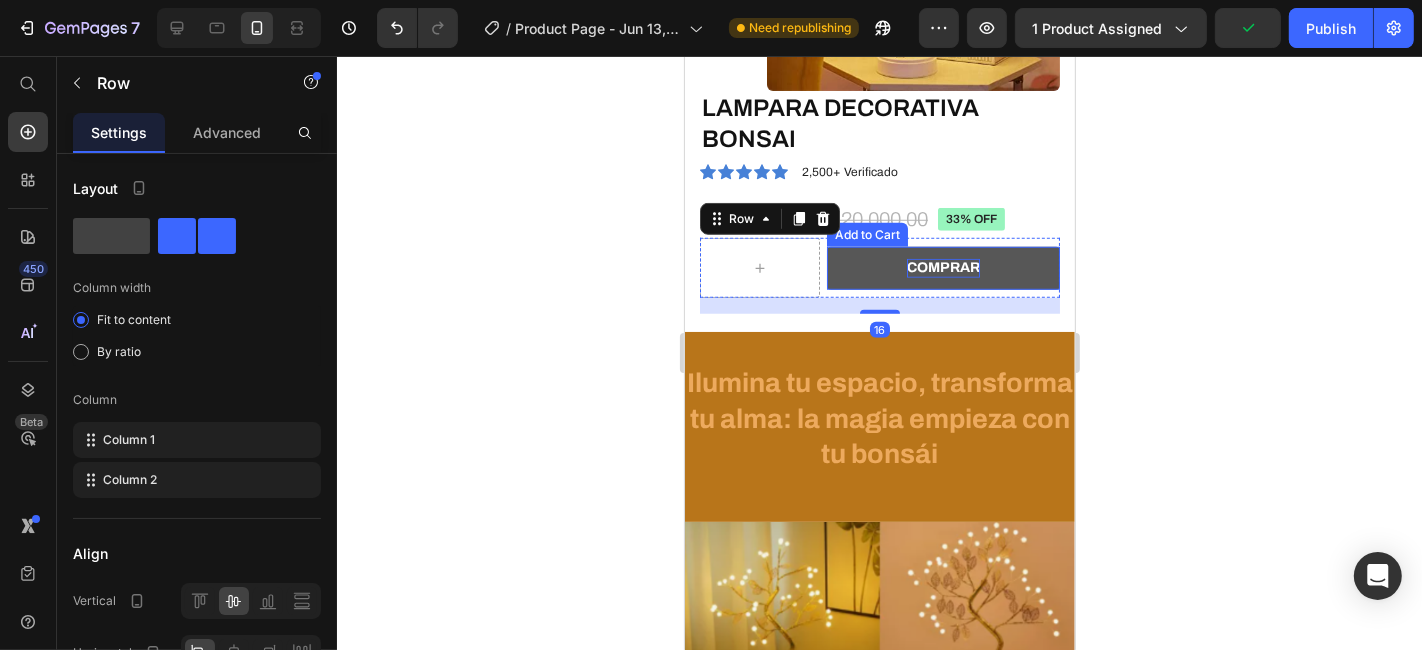 click on "COMPRAR" at bounding box center (942, 267) 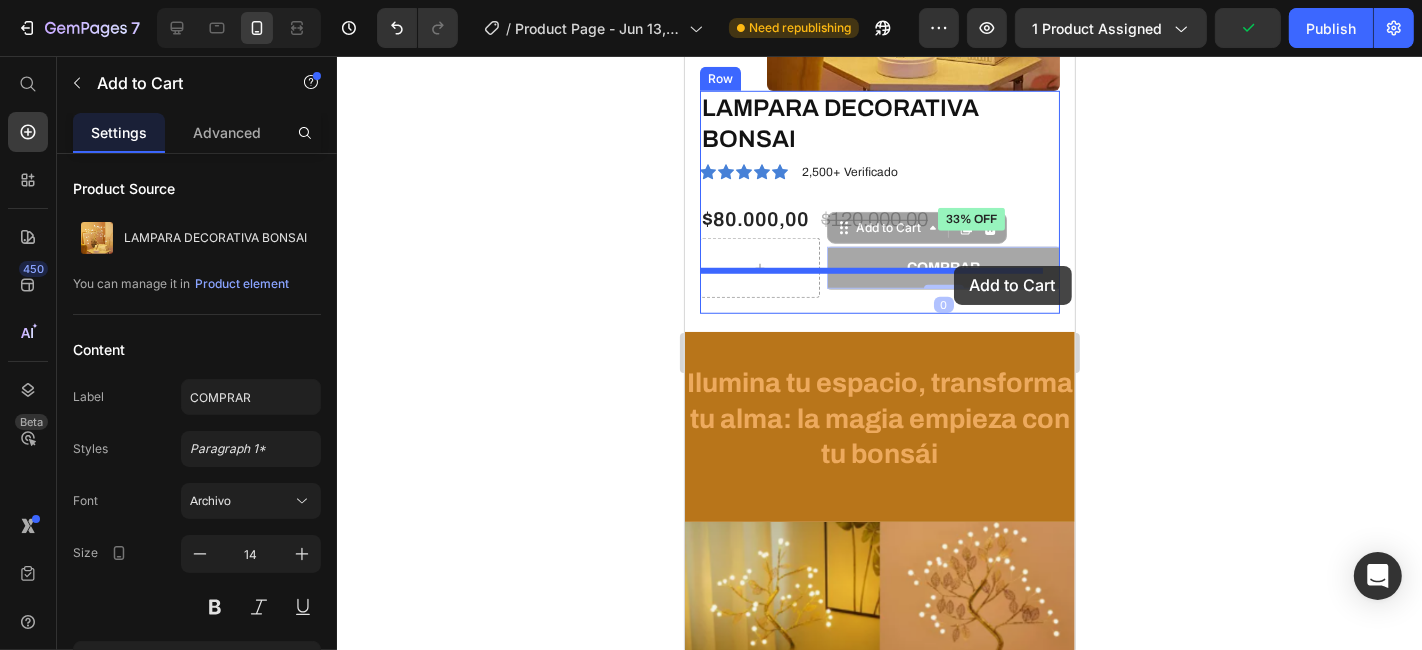 drag, startPoint x: 983, startPoint y: 218, endPoint x: 953, endPoint y: 265, distance: 55.758408 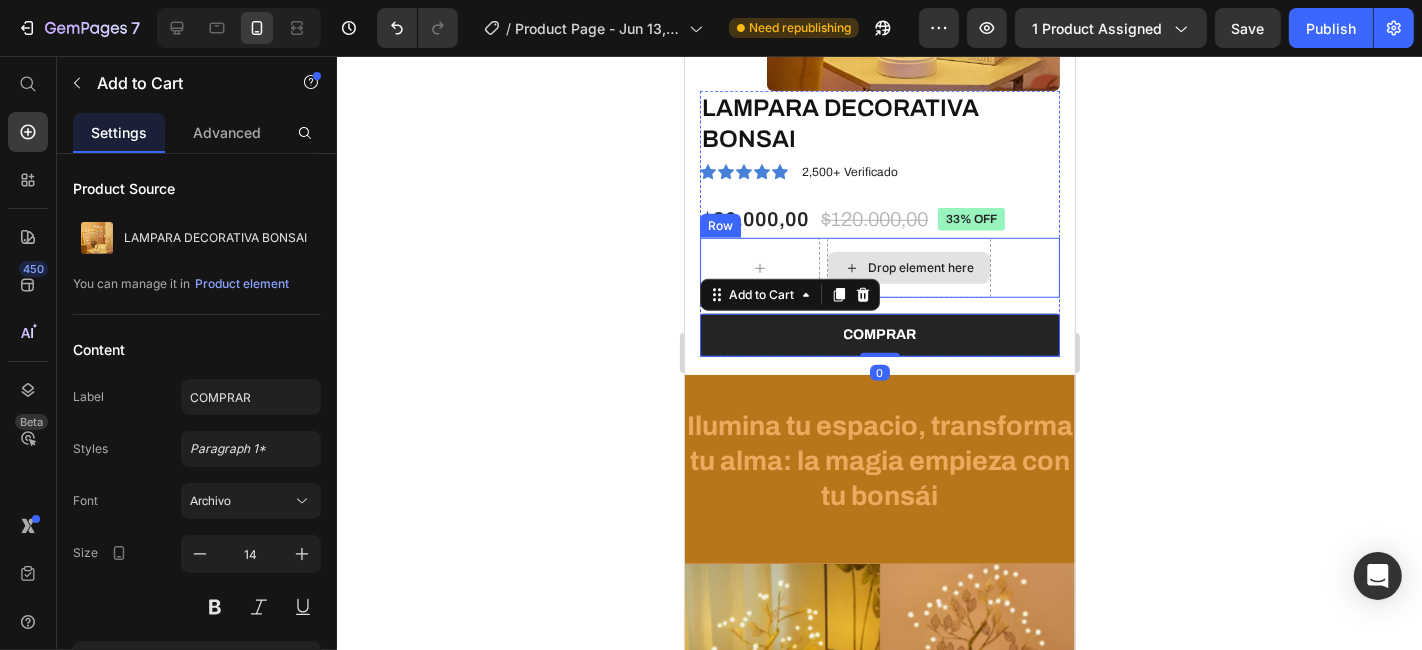 click on "Drop element here" at bounding box center (920, 267) 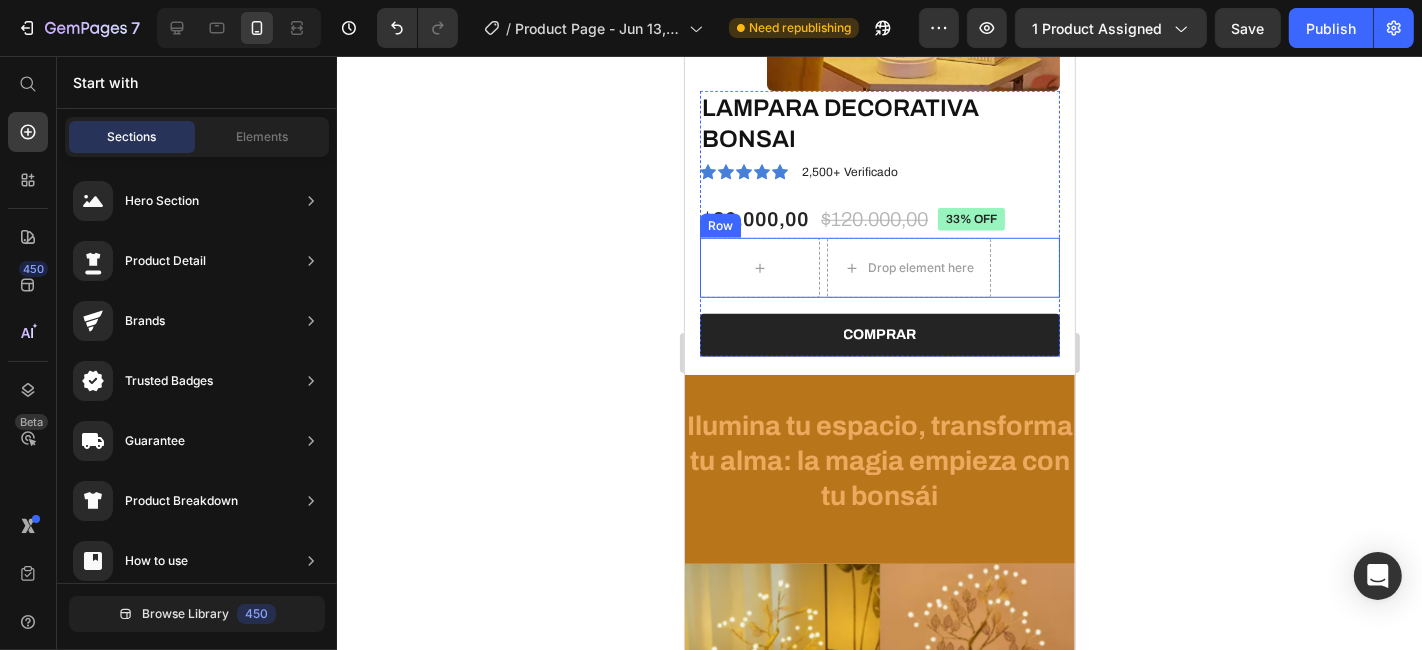 click on "Row
Drop element here Row" at bounding box center [879, 267] 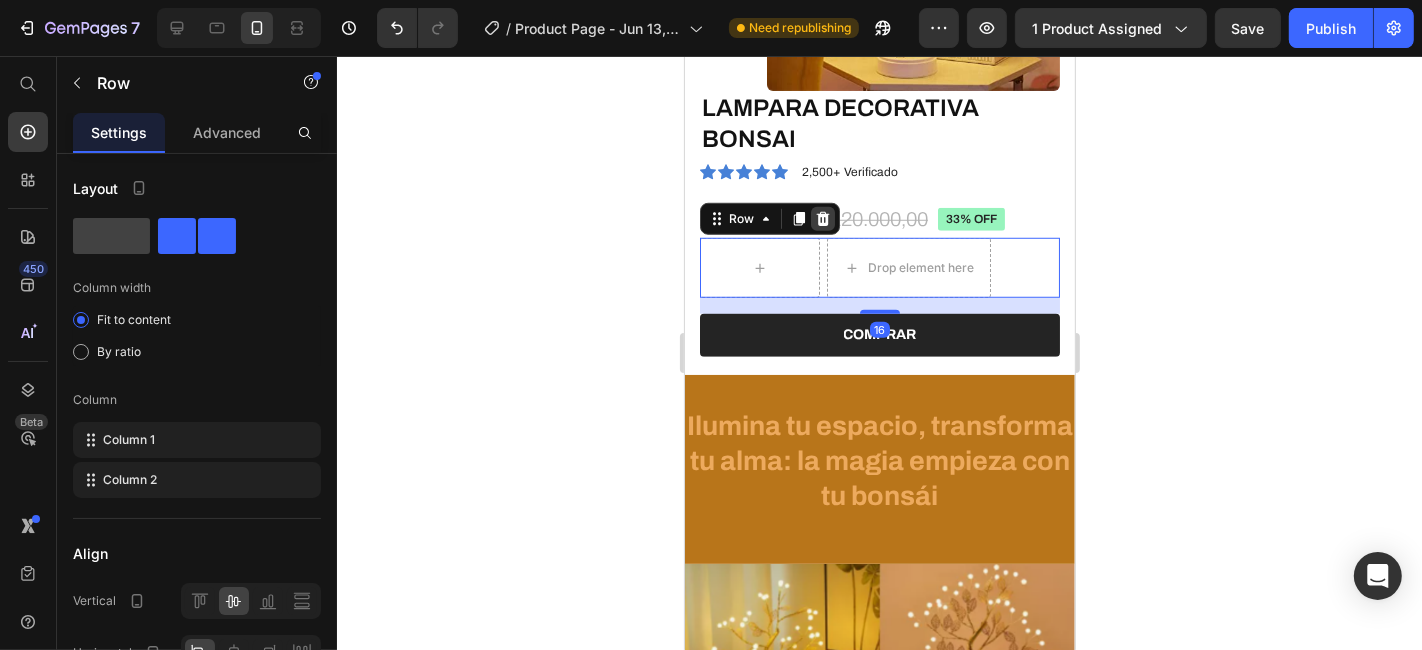click 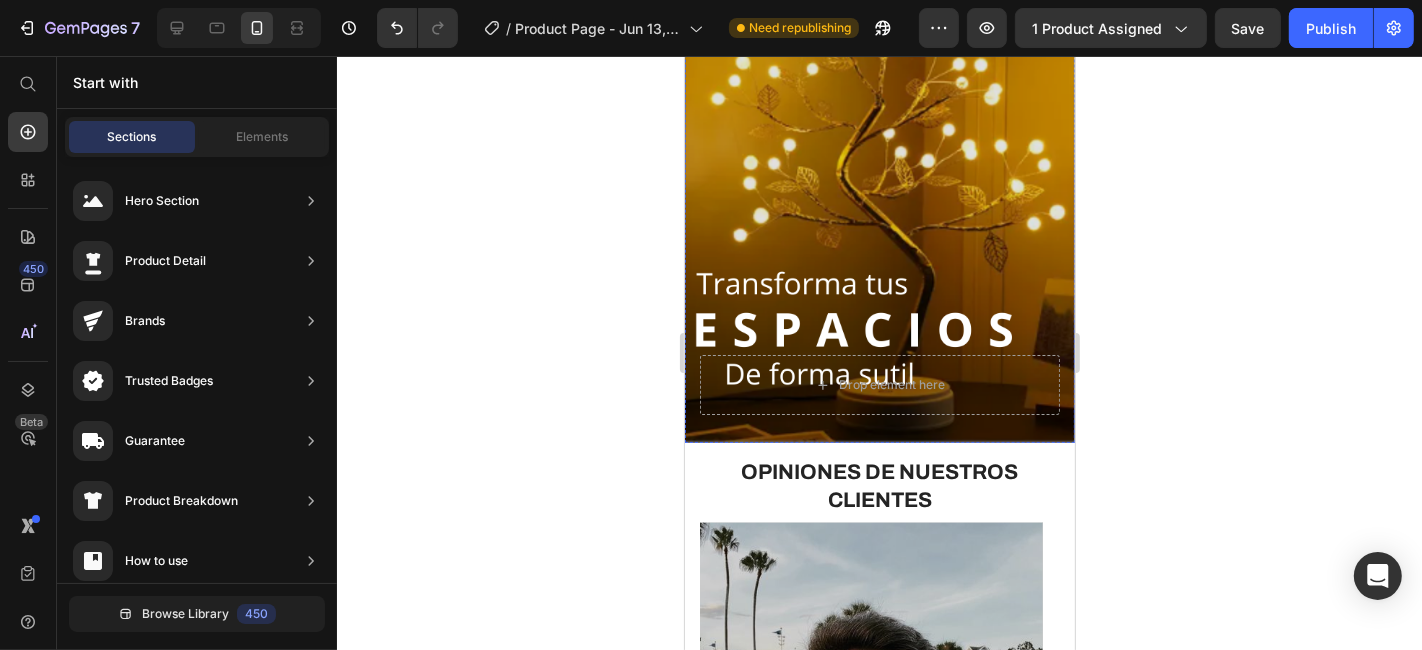 scroll, scrollTop: 2864, scrollLeft: 0, axis: vertical 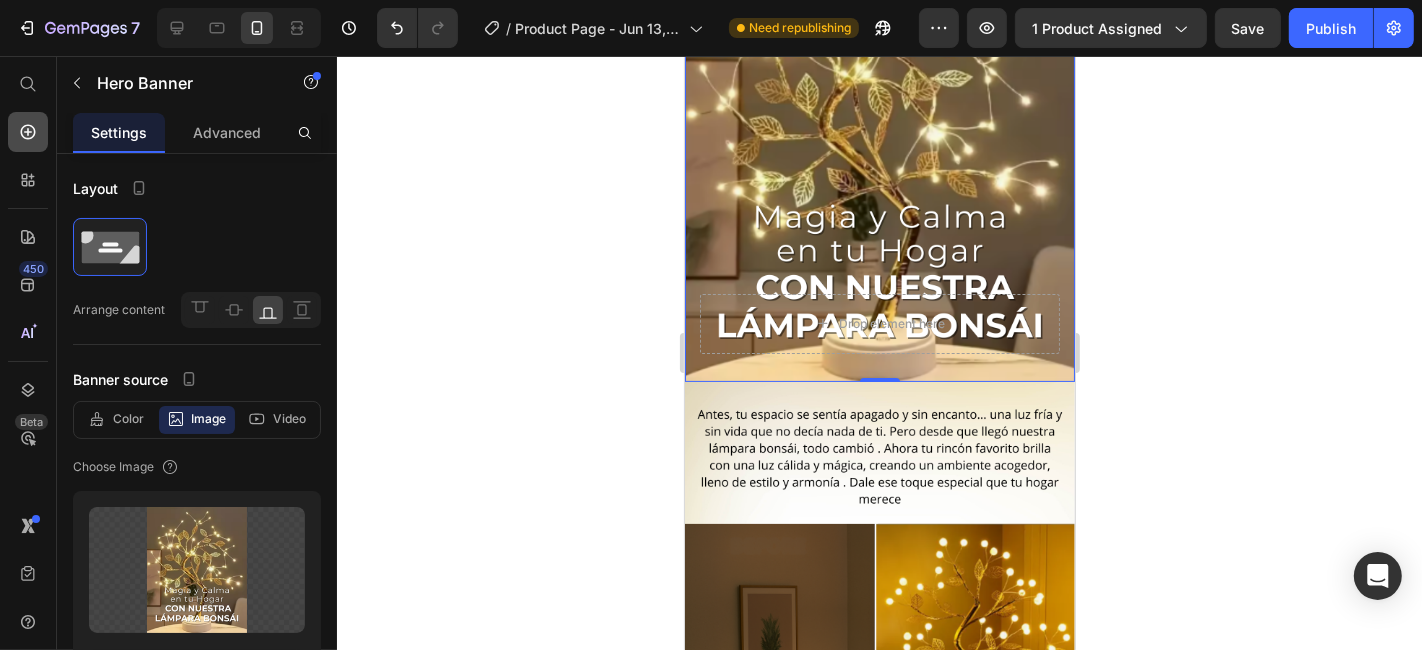 click 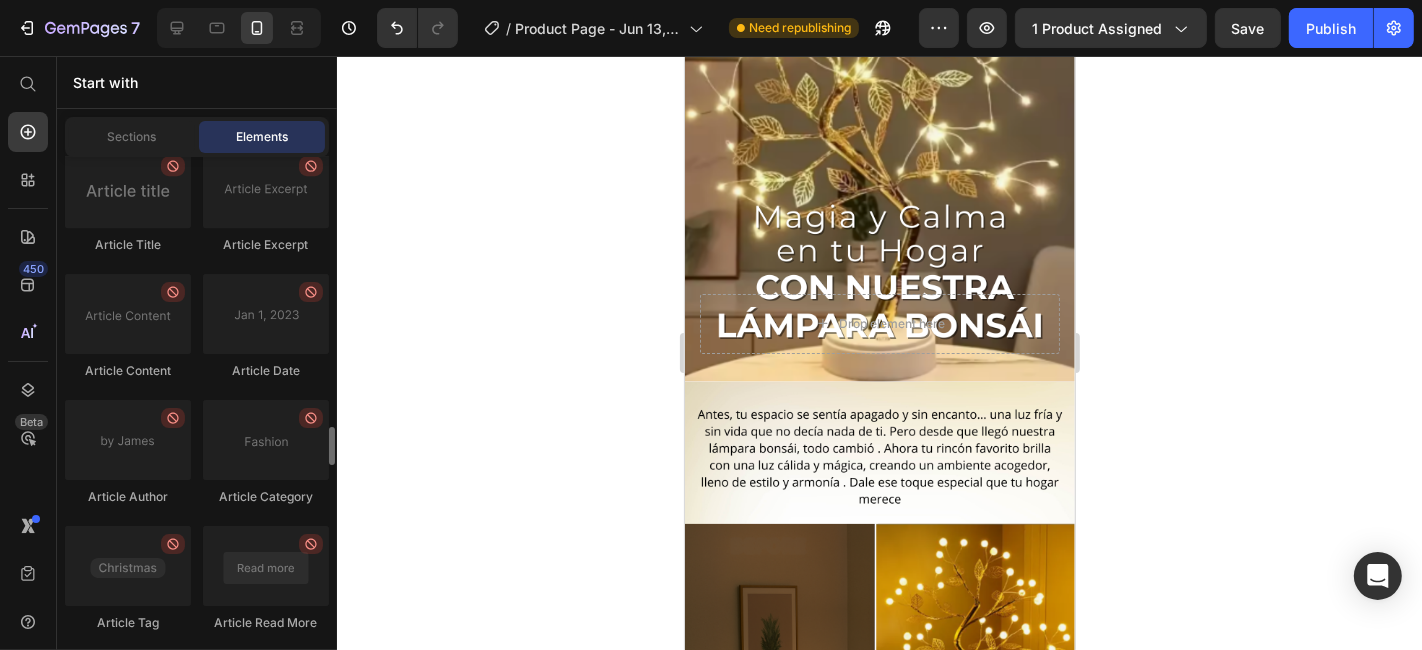 scroll, scrollTop: 5697, scrollLeft: 0, axis: vertical 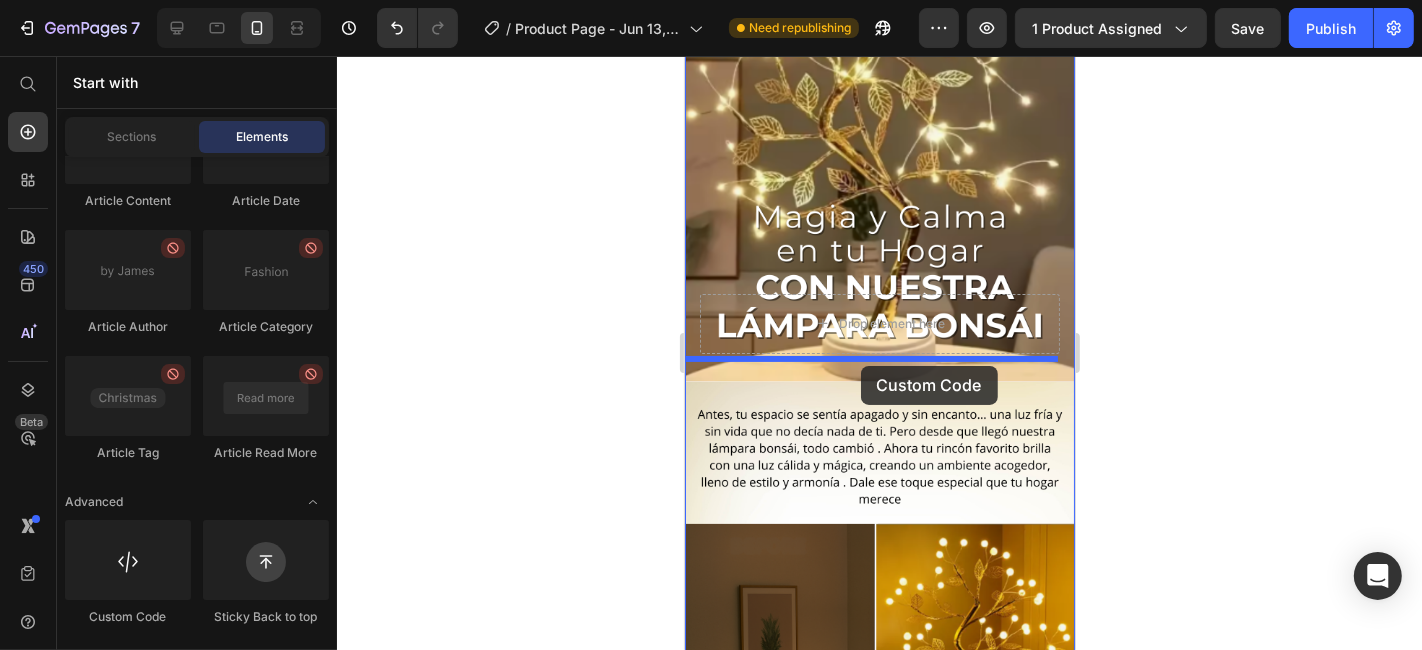 drag, startPoint x: 804, startPoint y: 647, endPoint x: 860, endPoint y: 365, distance: 287.50653 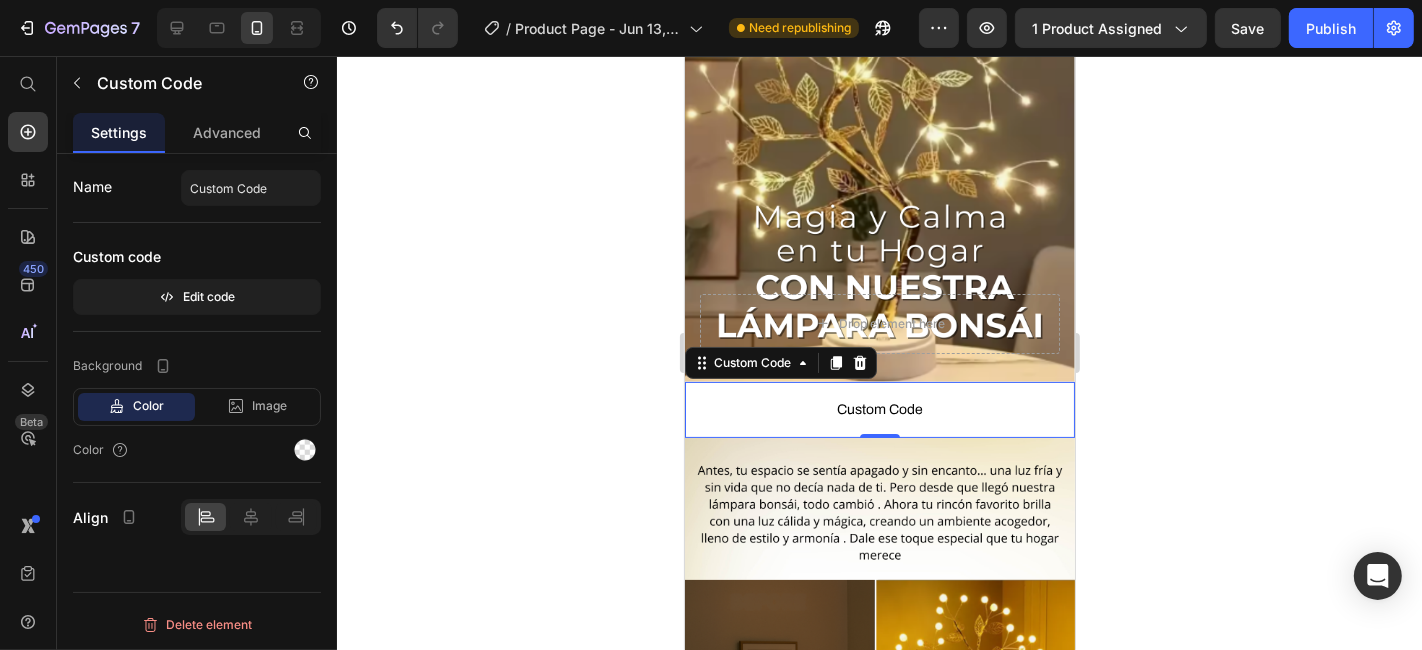 click on "Custom Code" at bounding box center (879, 409) 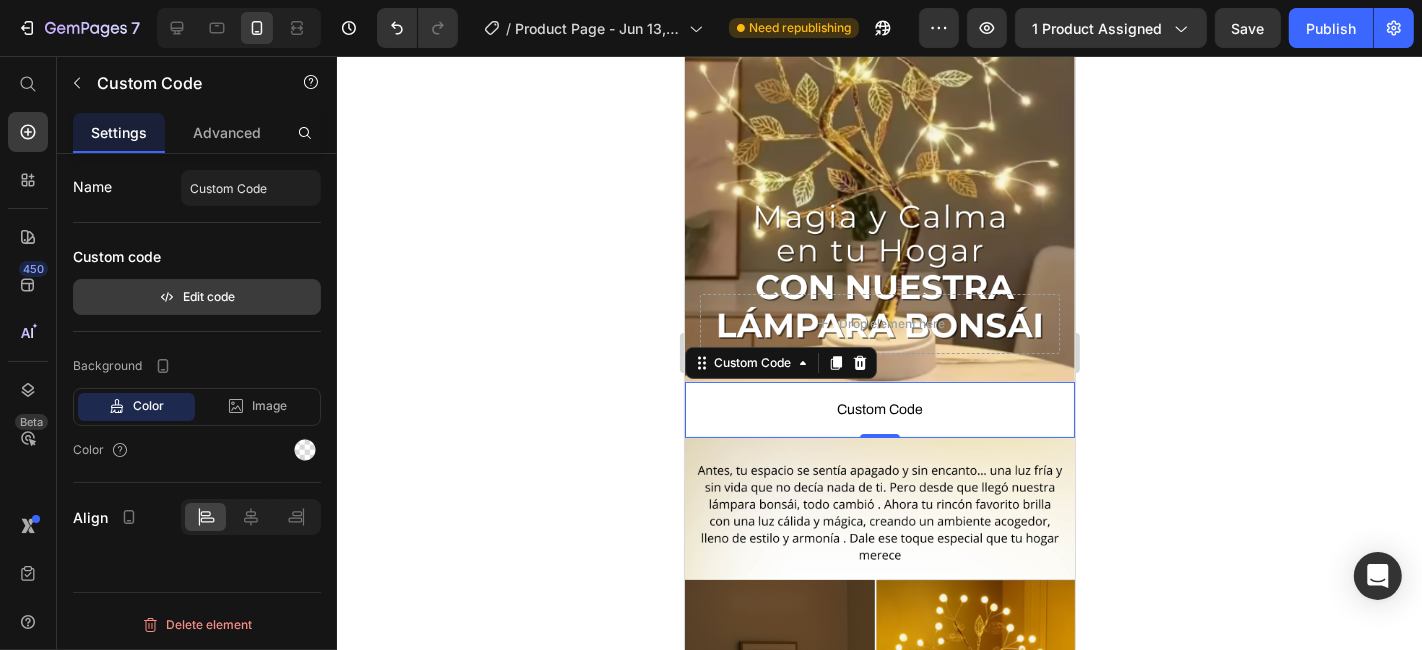 click on "Edit code" at bounding box center (197, 297) 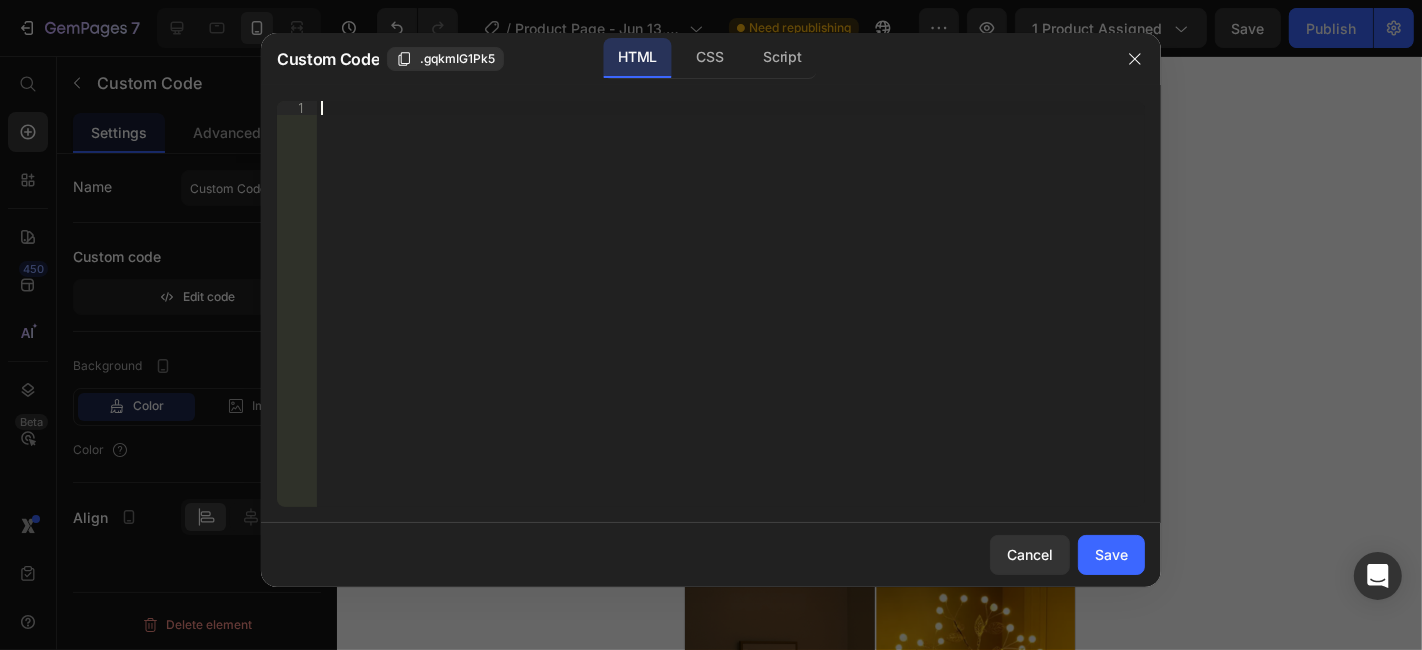 paste on "<div id="_rsi-cod-form-embed-custom-hook"></div>" 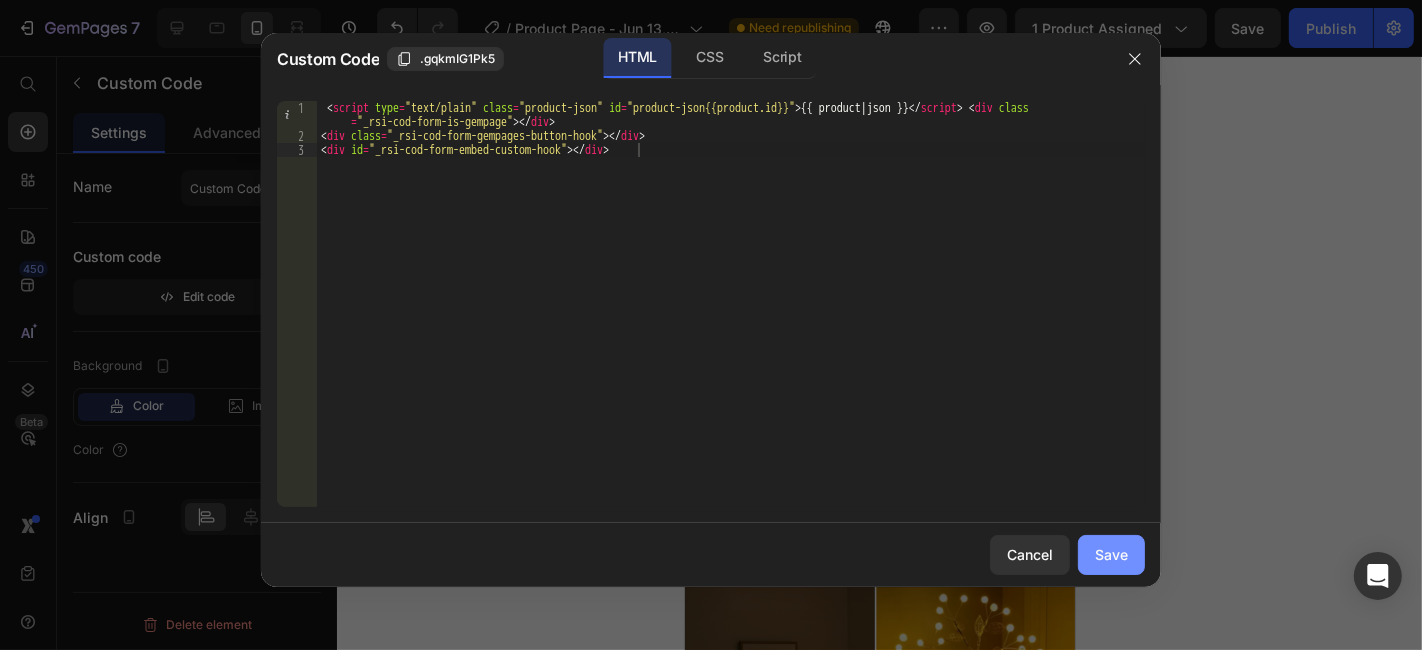 click on "Save" at bounding box center (1111, 554) 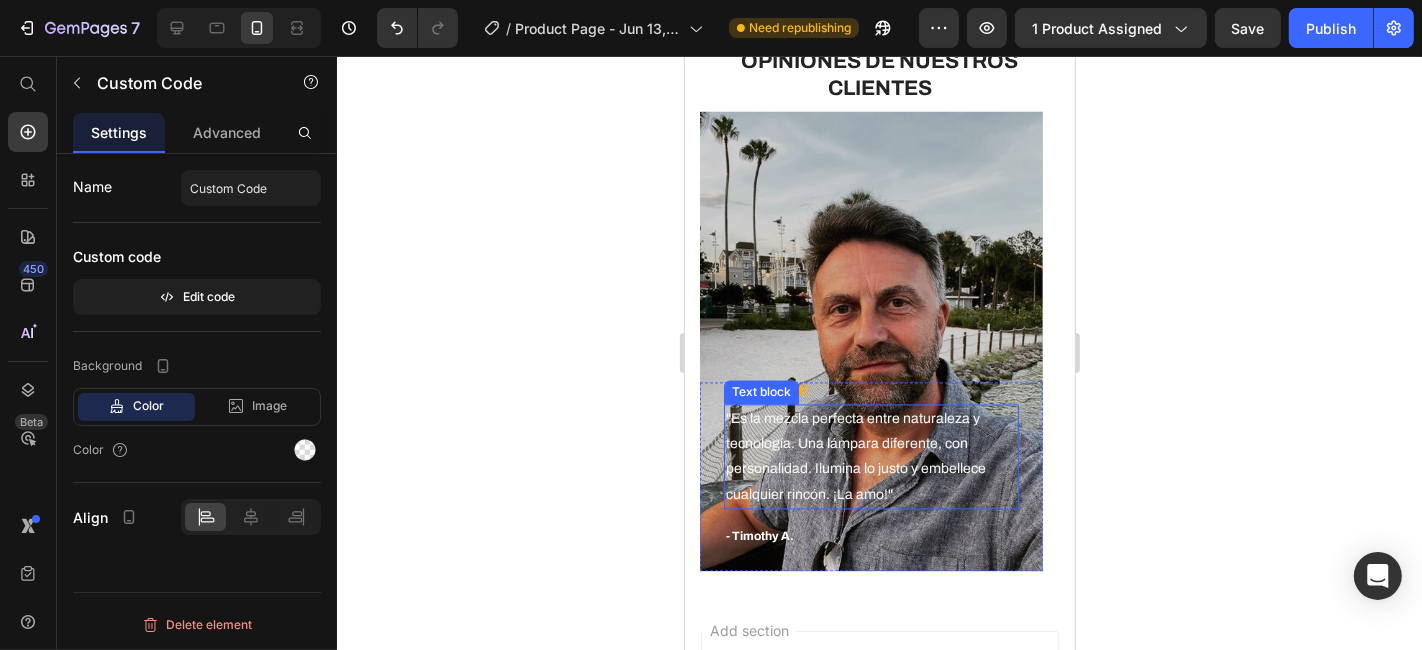 scroll, scrollTop: 3323, scrollLeft: 0, axis: vertical 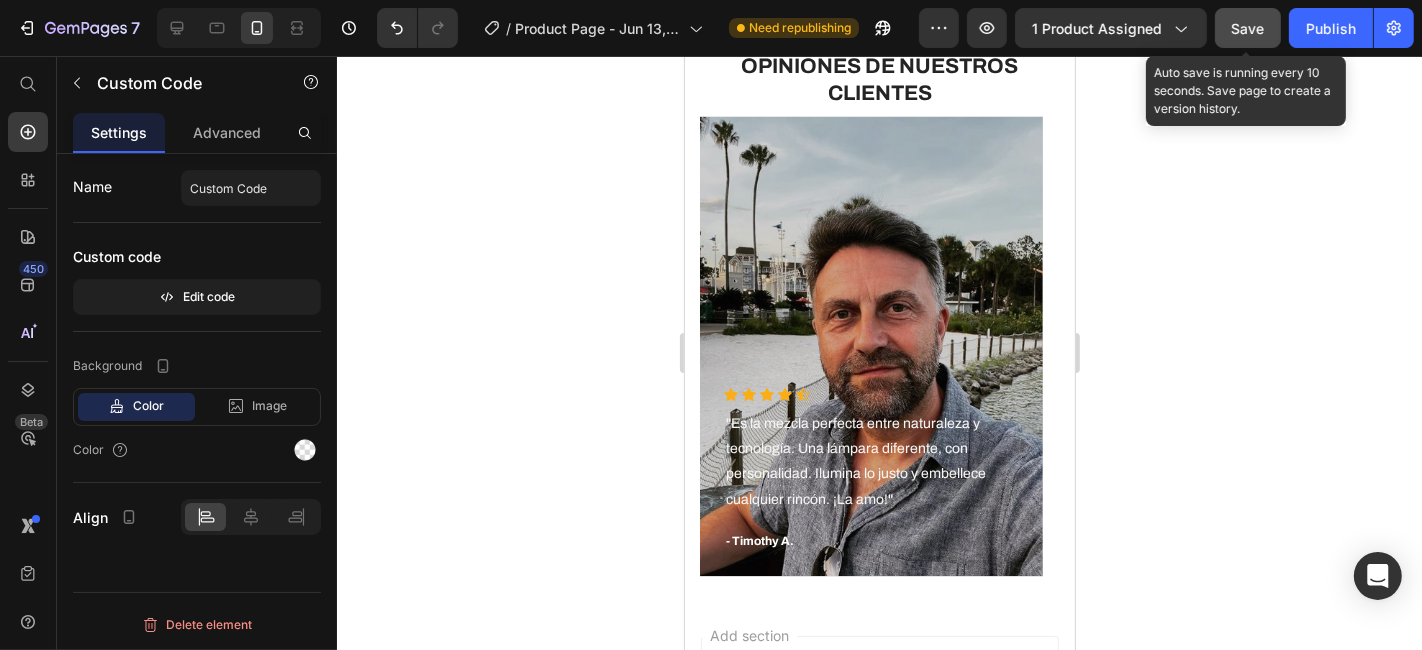 click on "Save" 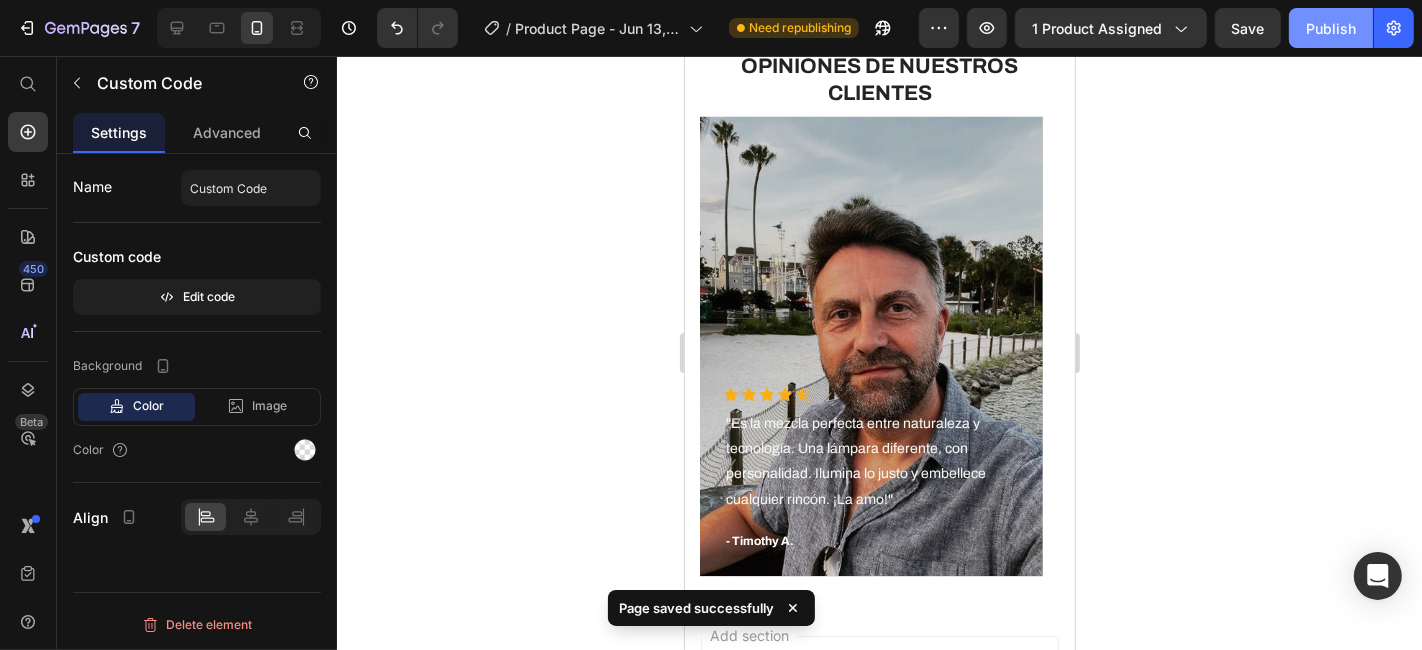click on "Publish" at bounding box center [1331, 28] 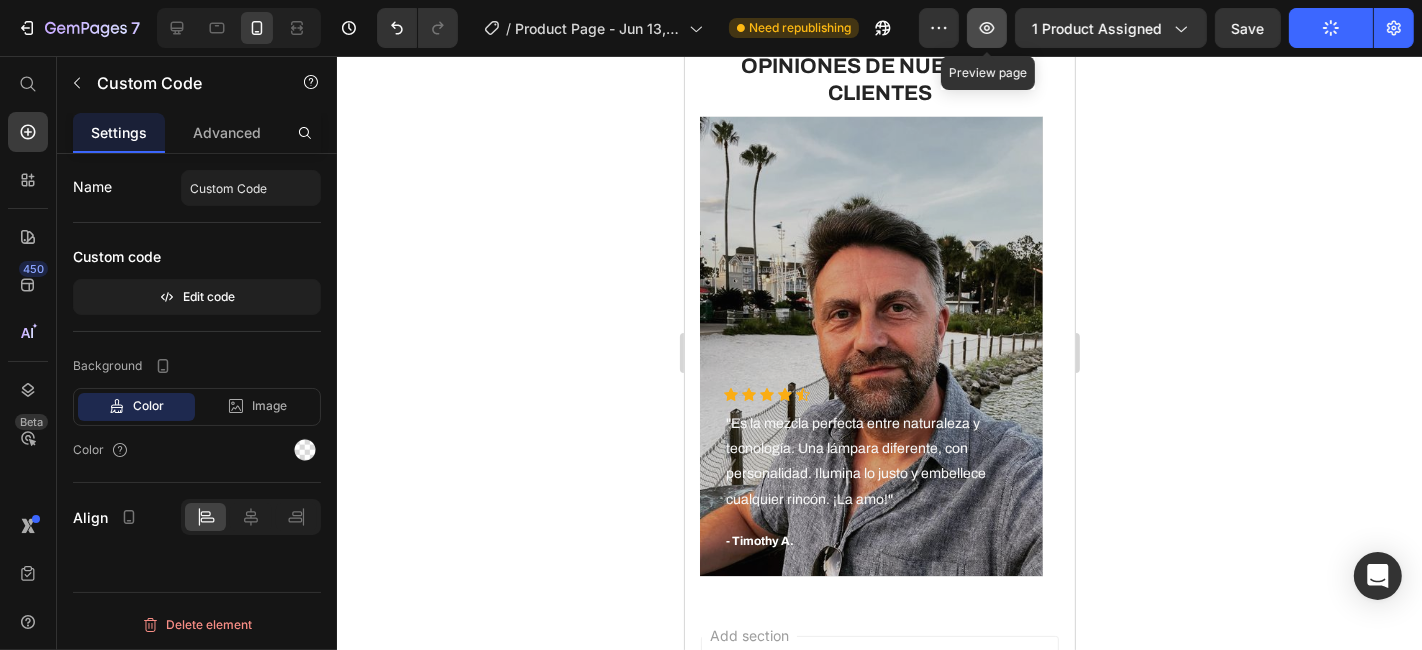 click 